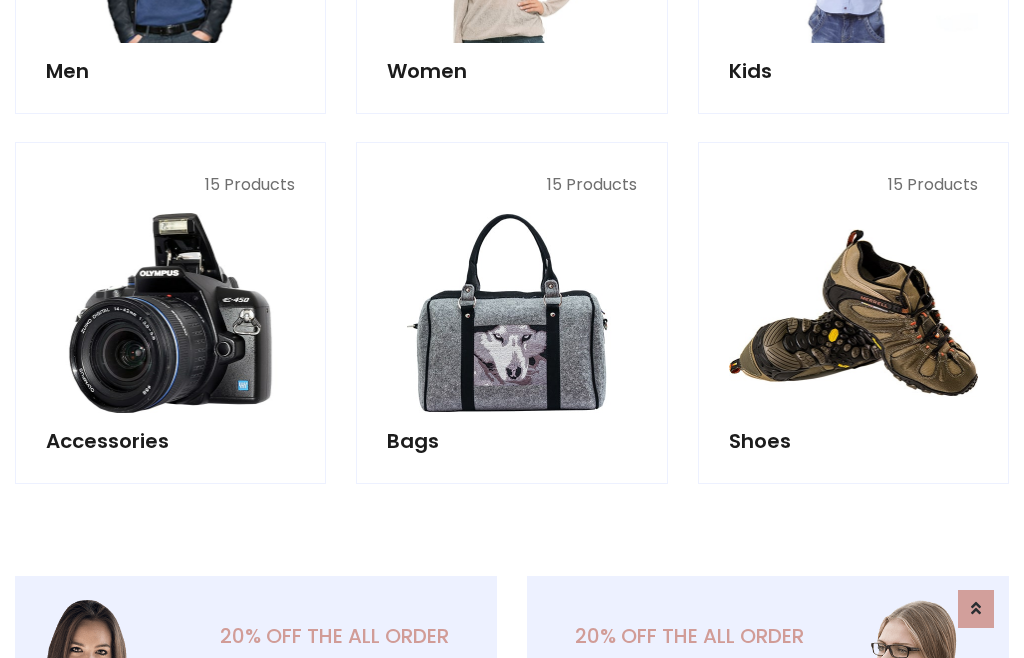 scroll, scrollTop: 853, scrollLeft: 0, axis: vertical 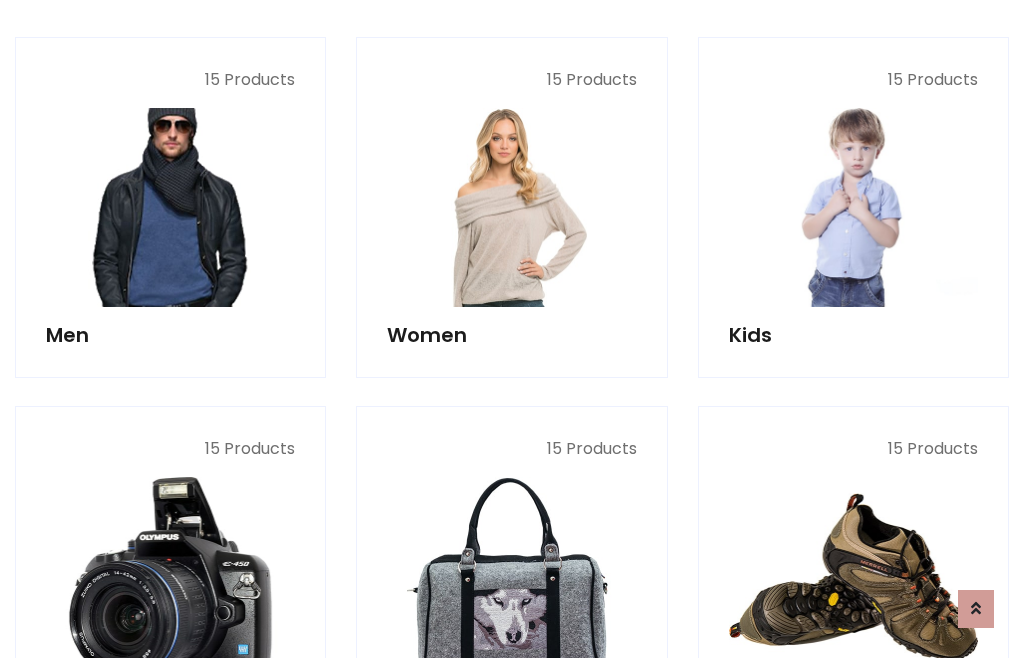 click at bounding box center (170, 207) 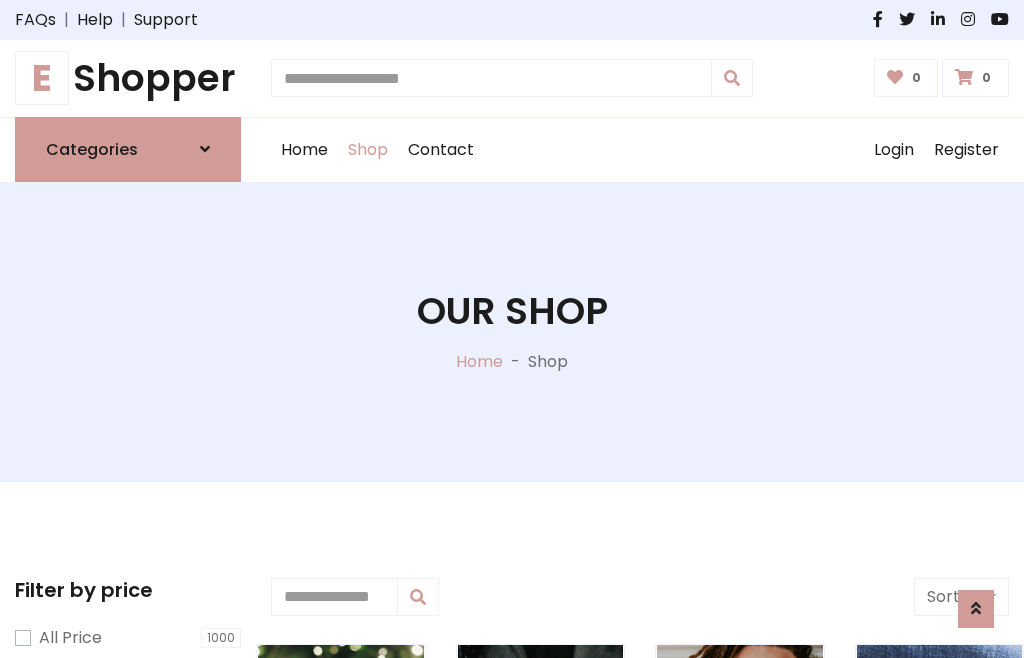 scroll, scrollTop: 807, scrollLeft: 0, axis: vertical 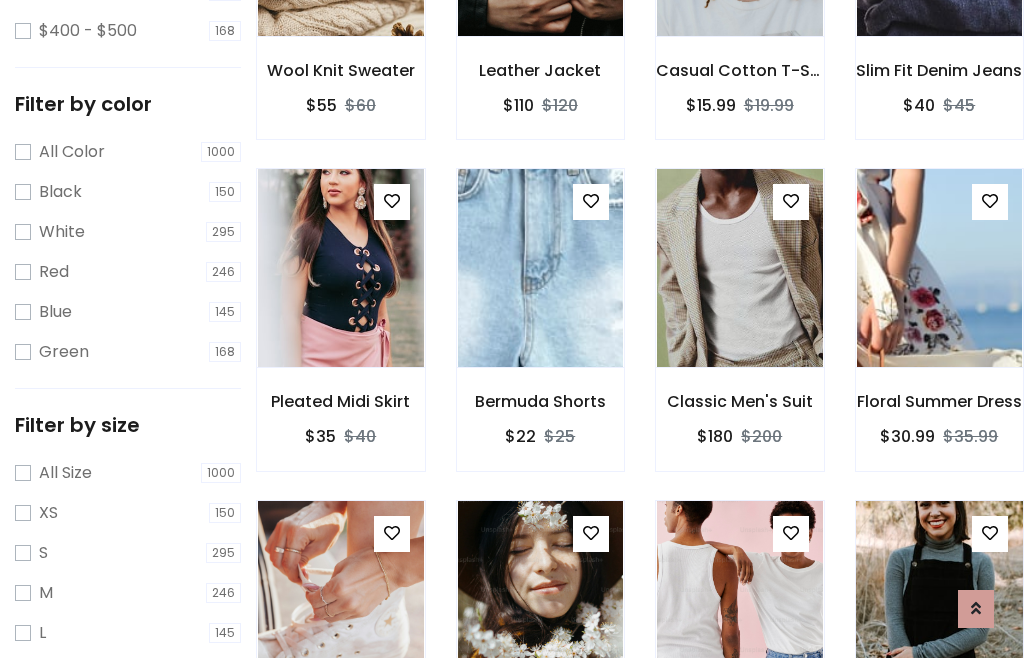click at bounding box center [939, 600] 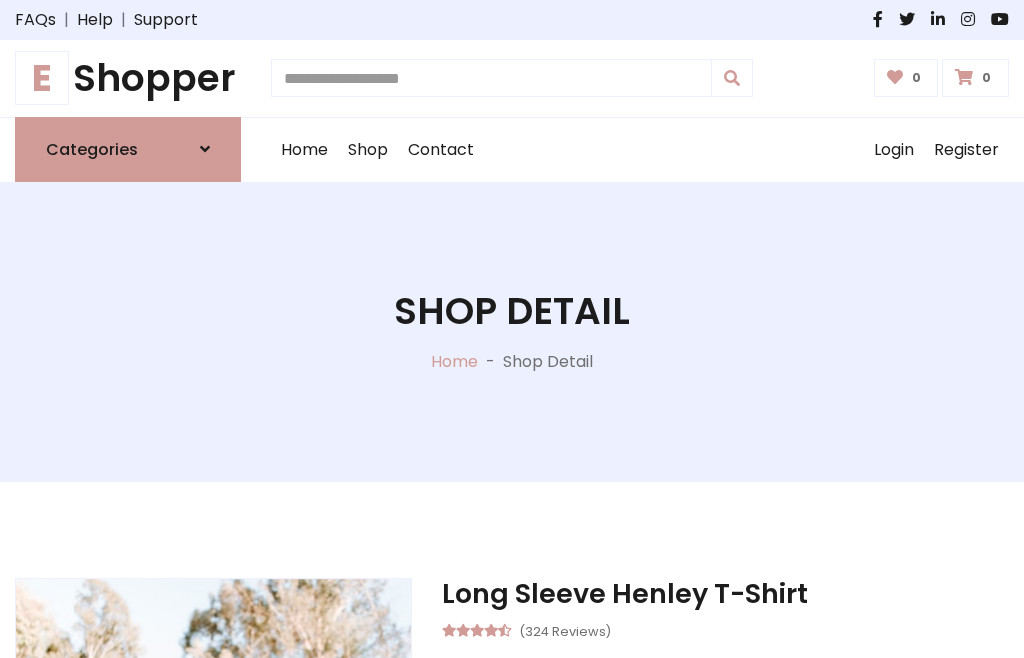 scroll, scrollTop: 0, scrollLeft: 0, axis: both 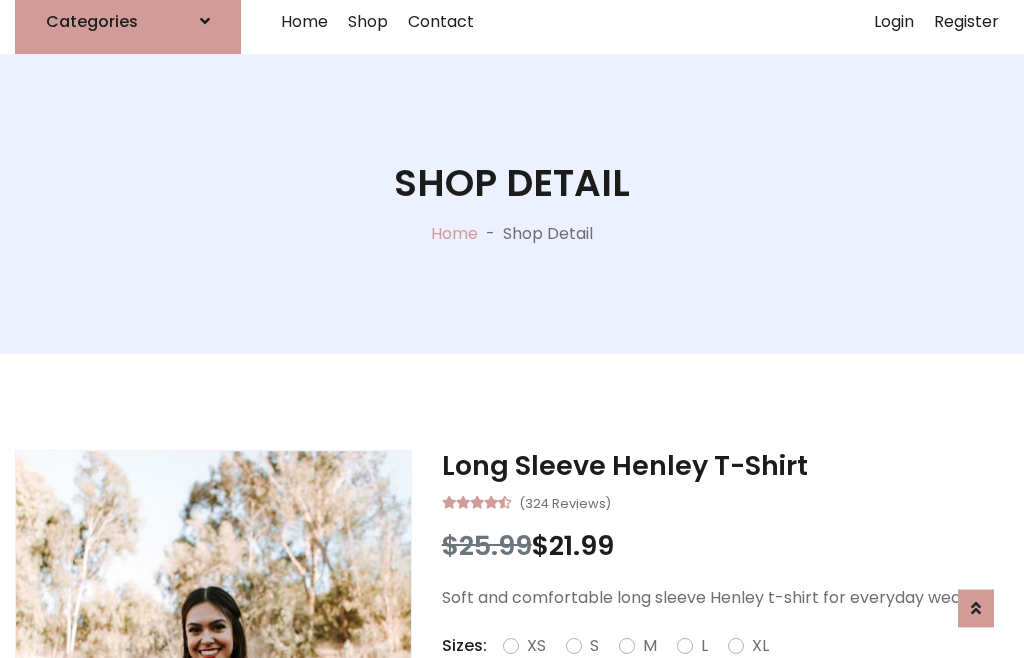 click on "Red" at bounding box center [732, 670] 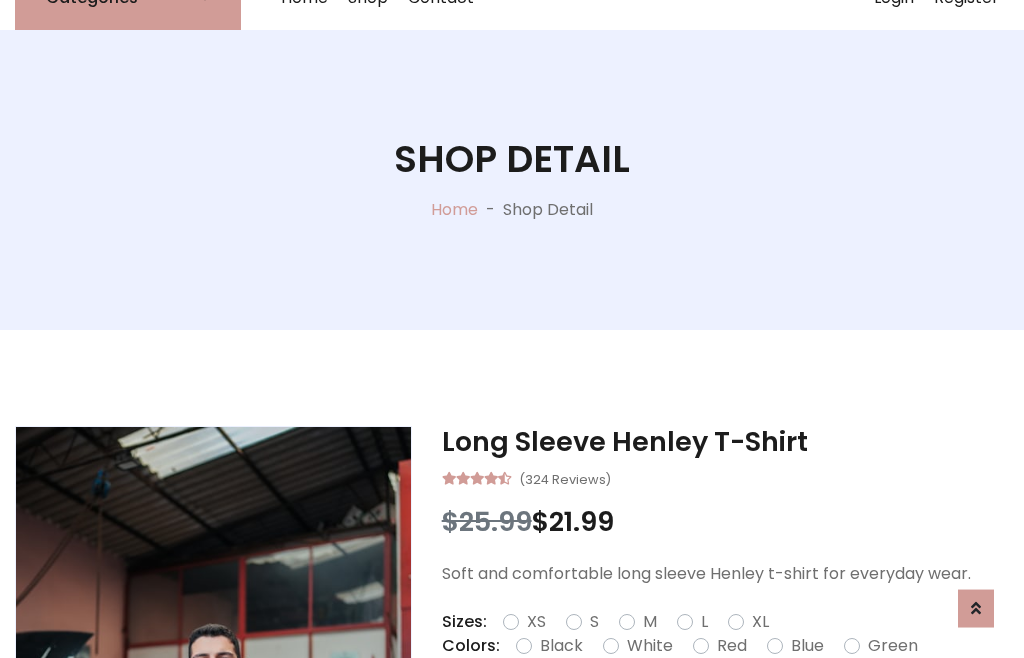 click on "Add To Cart" at bounding box center (663, 709) 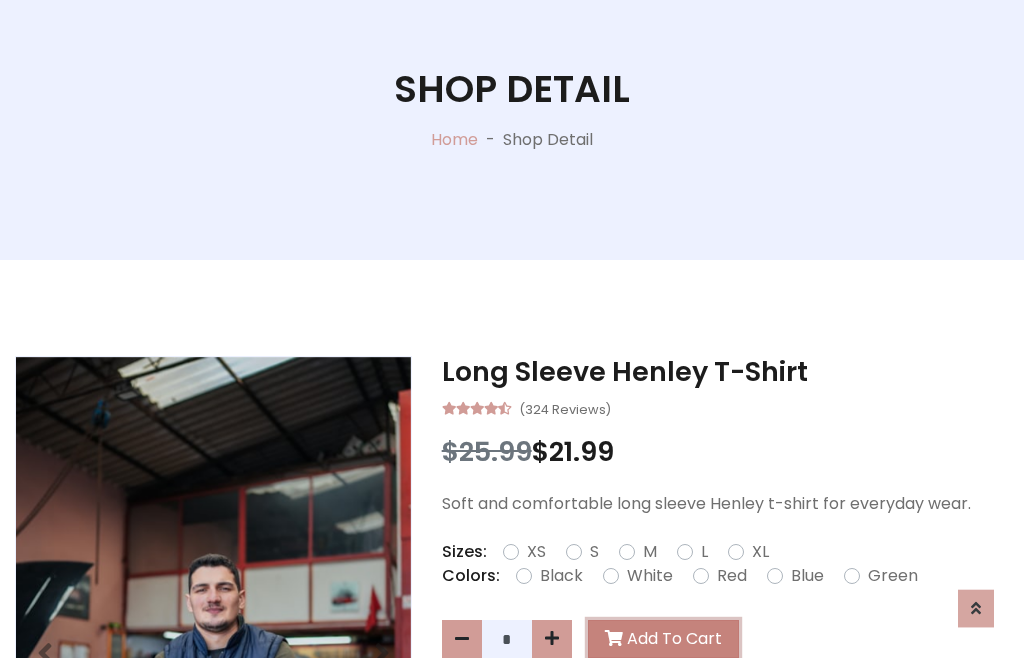 scroll, scrollTop: 0, scrollLeft: 0, axis: both 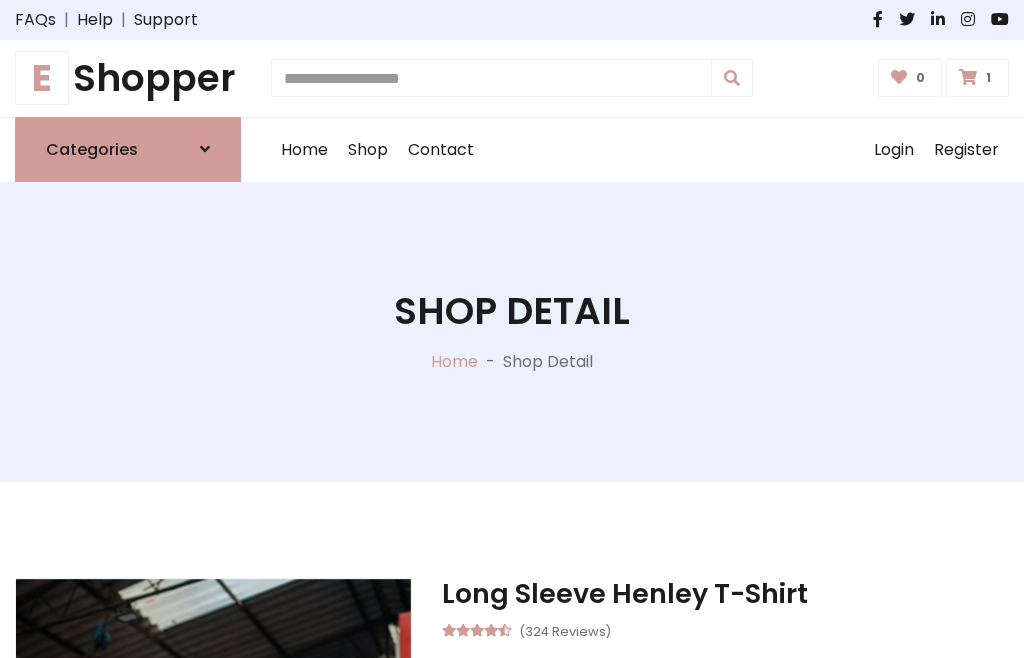 click at bounding box center (968, 77) 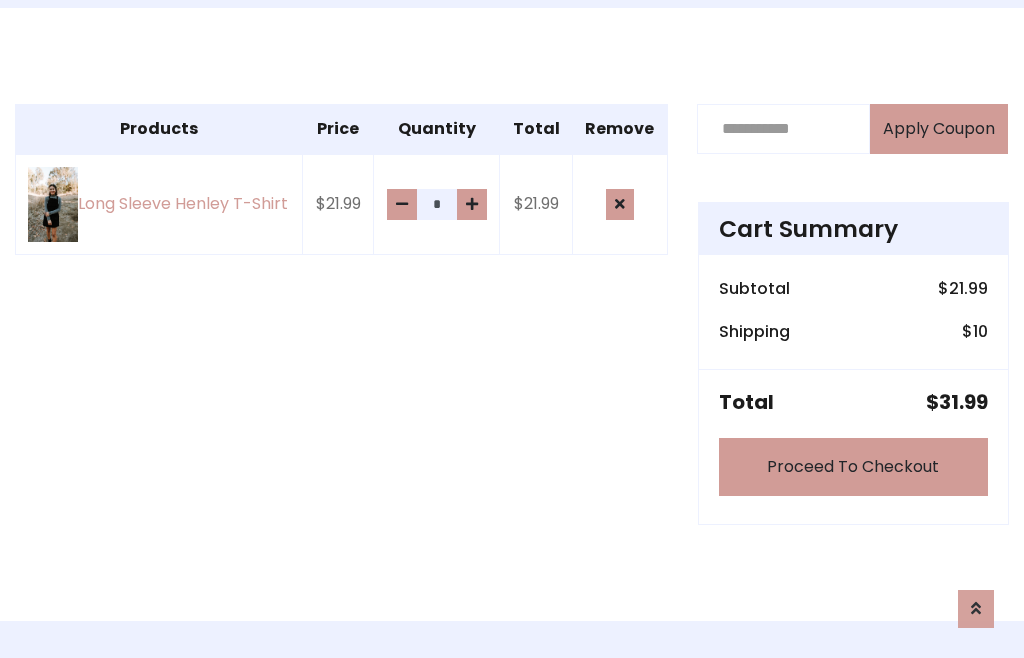 scroll, scrollTop: 474, scrollLeft: 0, axis: vertical 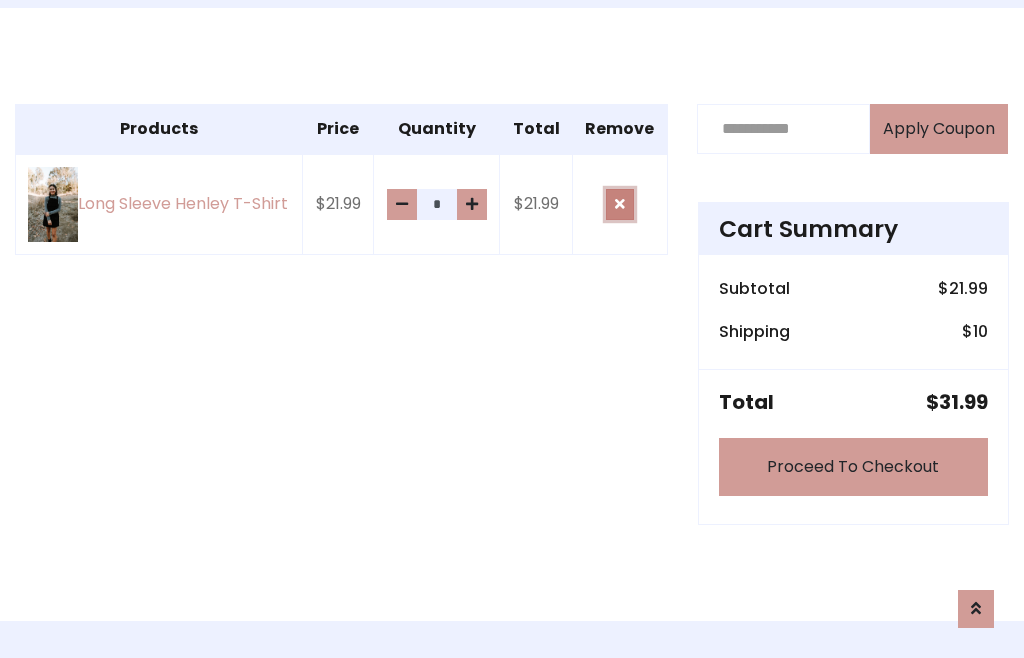 click at bounding box center [620, 204] 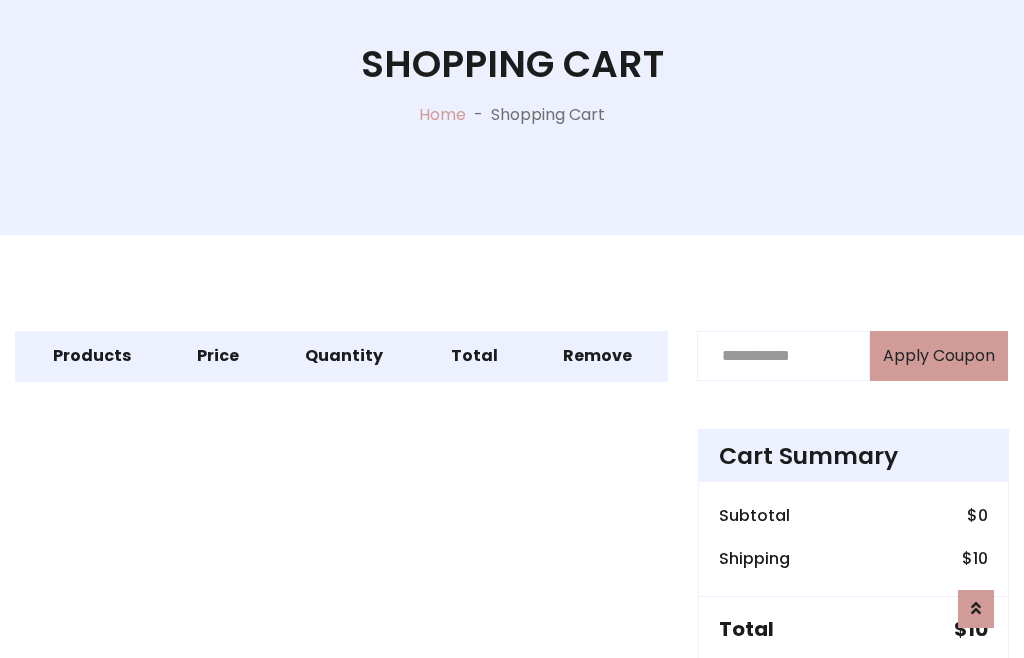 click on "Proceed To Checkout" at bounding box center [853, 694] 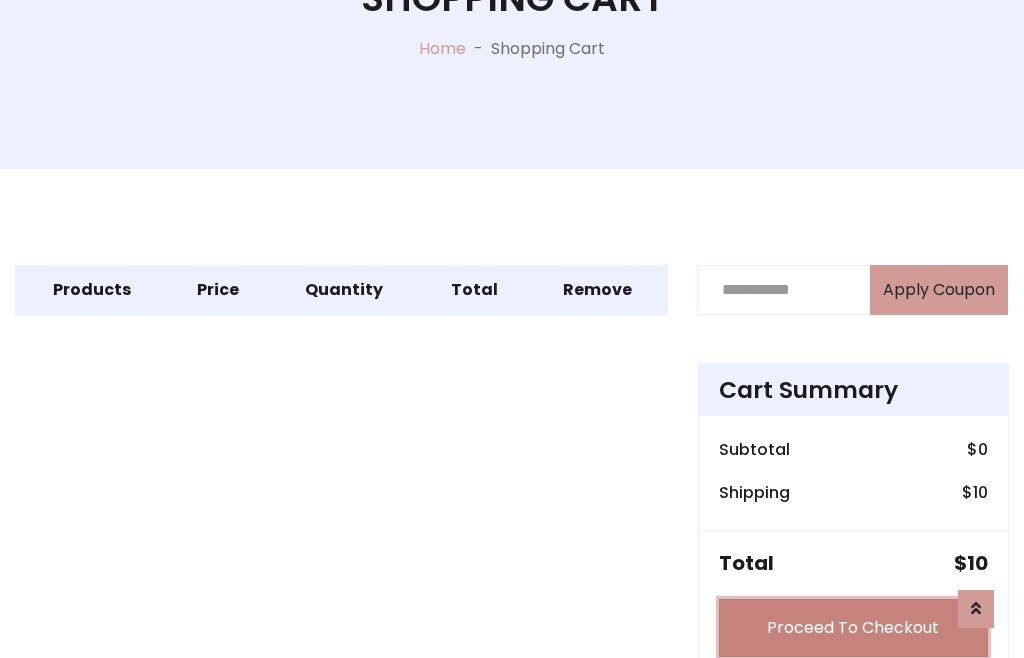 scroll, scrollTop: 312, scrollLeft: 0, axis: vertical 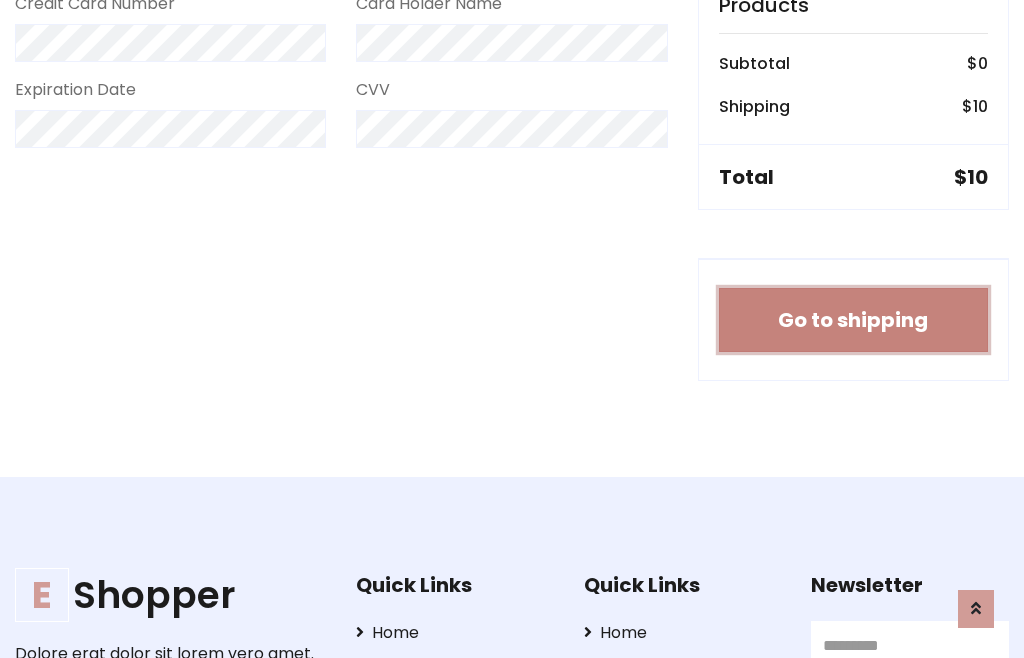 click on "Go to shipping" at bounding box center [853, 320] 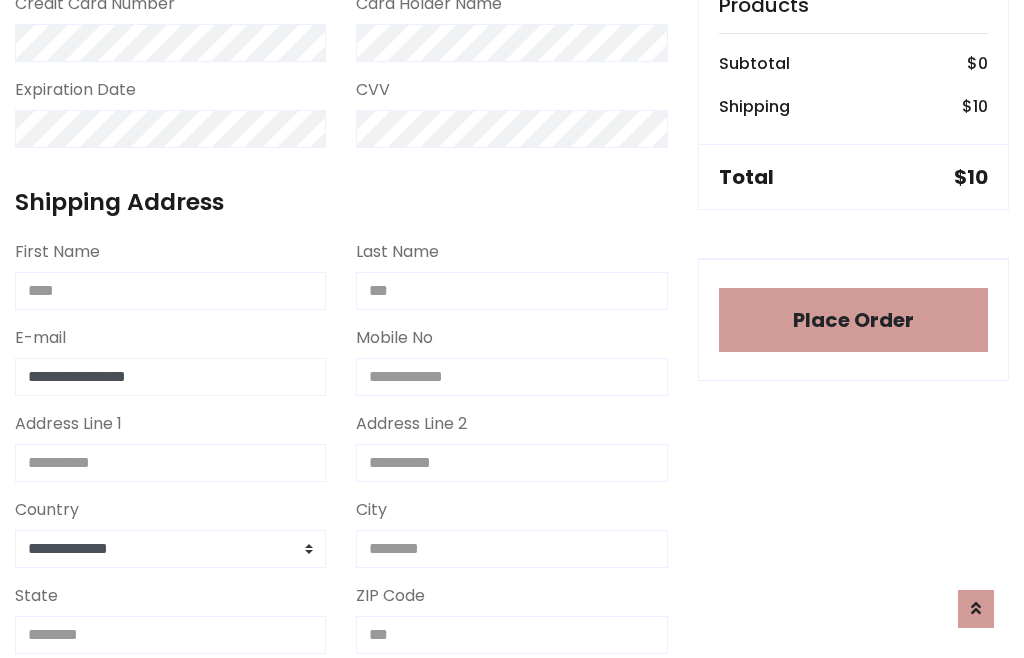type on "**********" 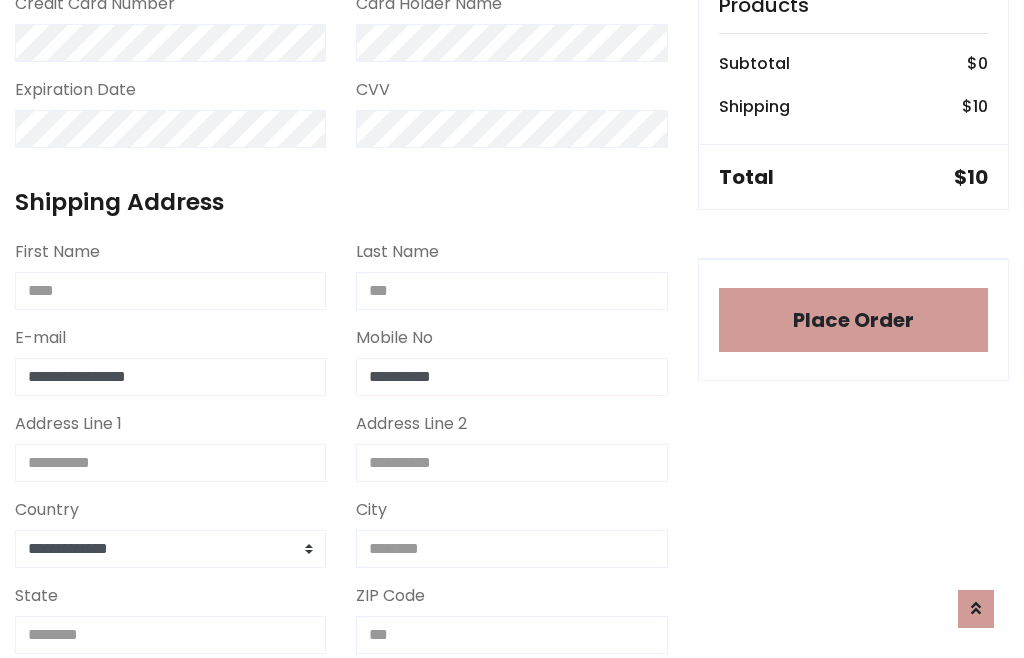 type on "**********" 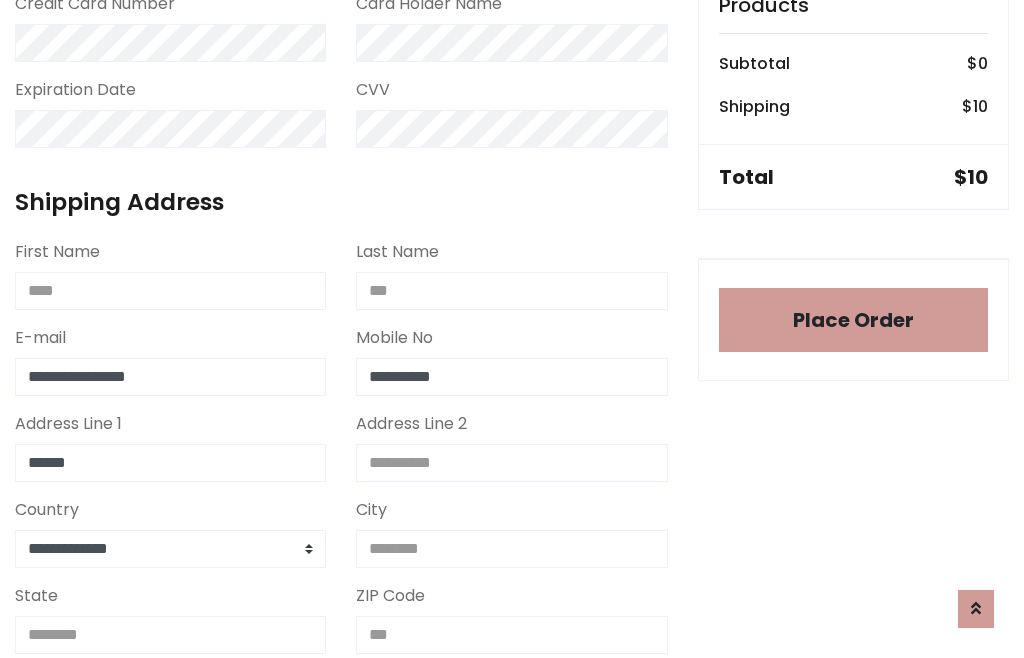 type on "******" 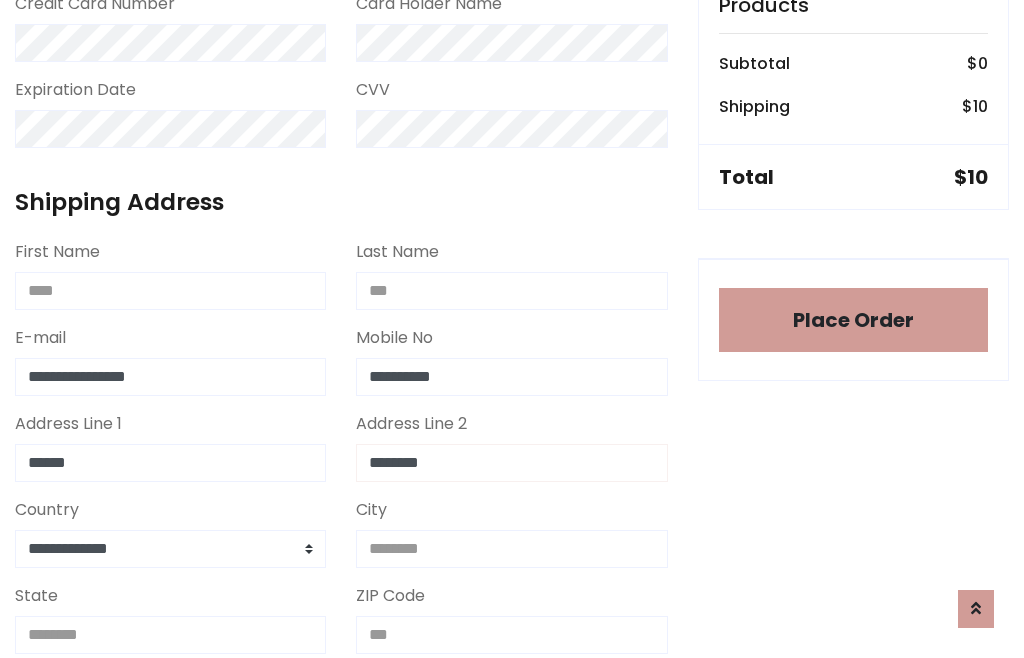 type on "********" 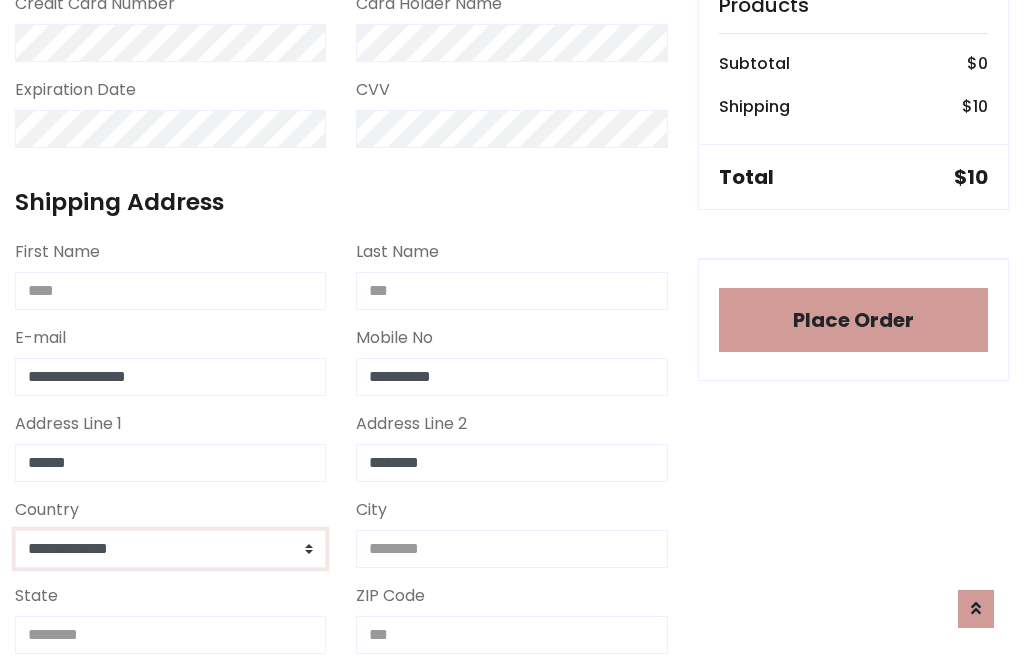 select on "*******" 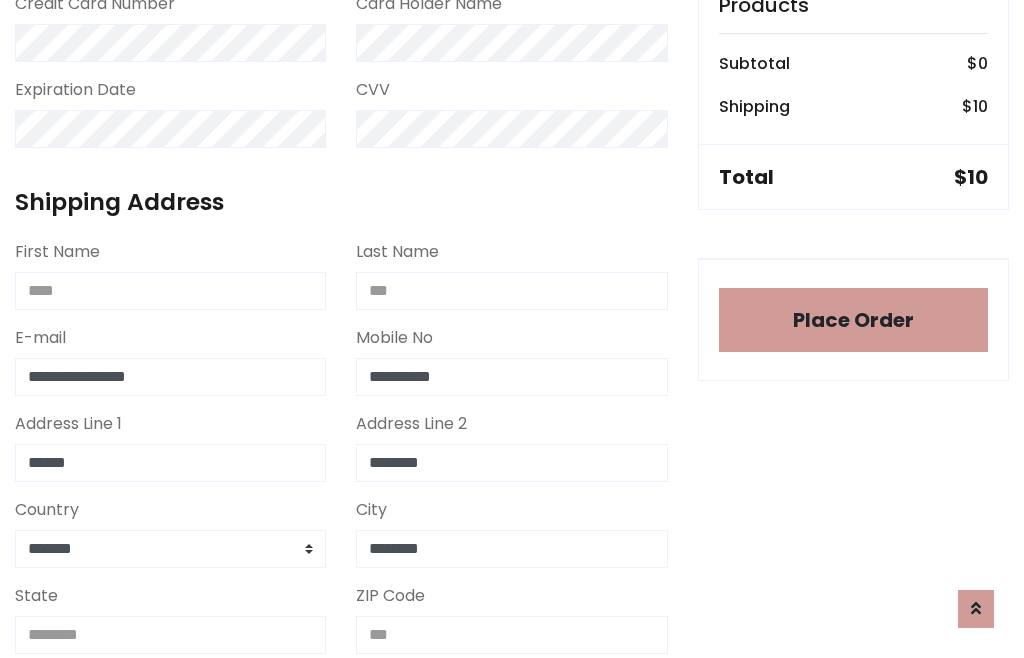 type on "********" 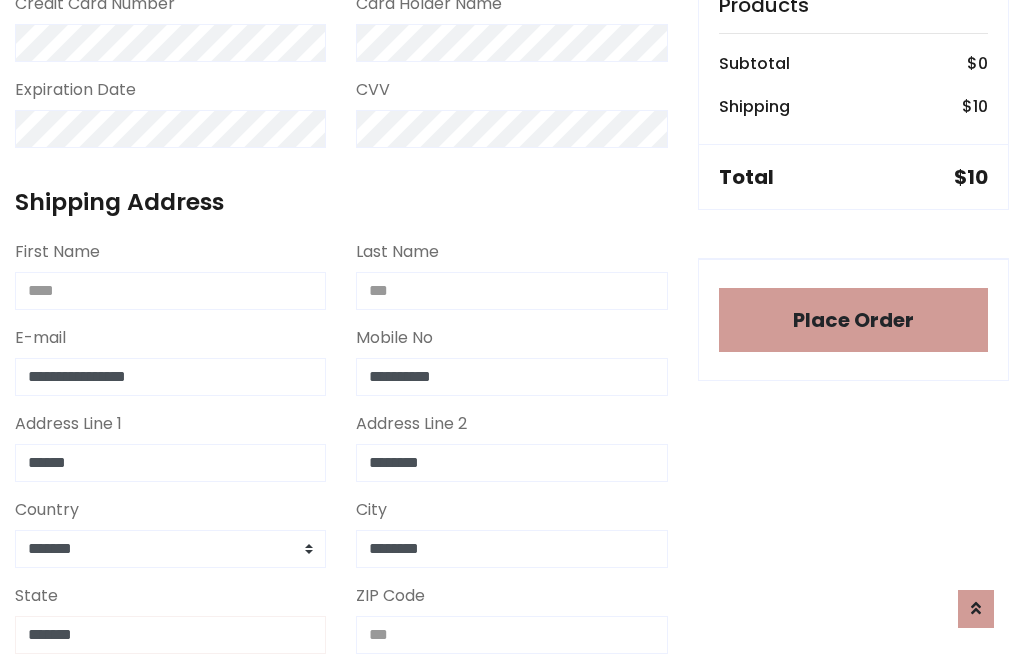 type on "*******" 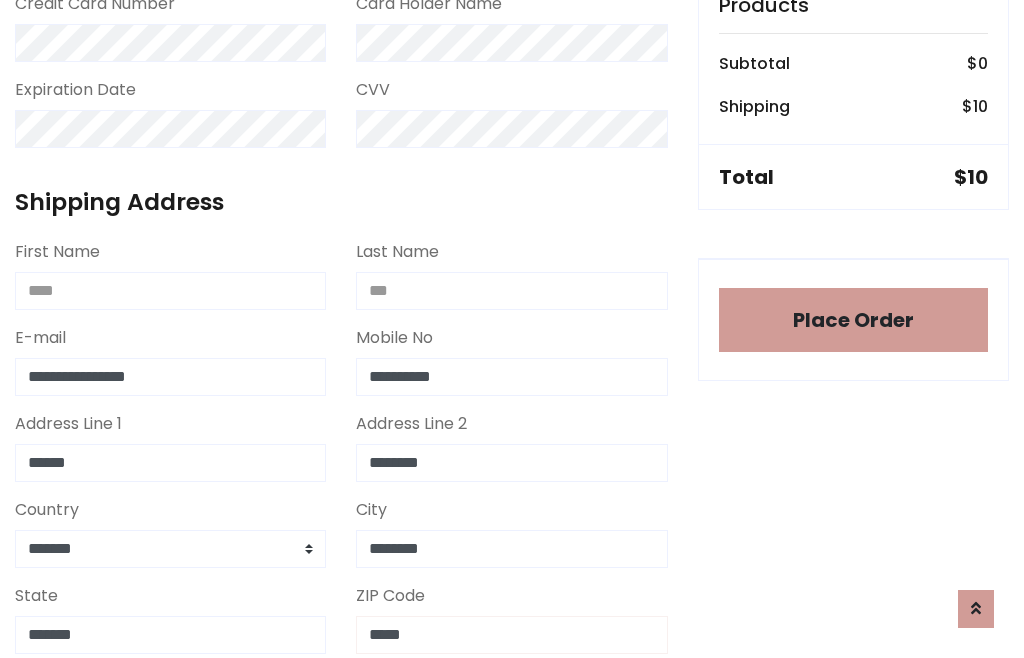 scroll, scrollTop: 403, scrollLeft: 0, axis: vertical 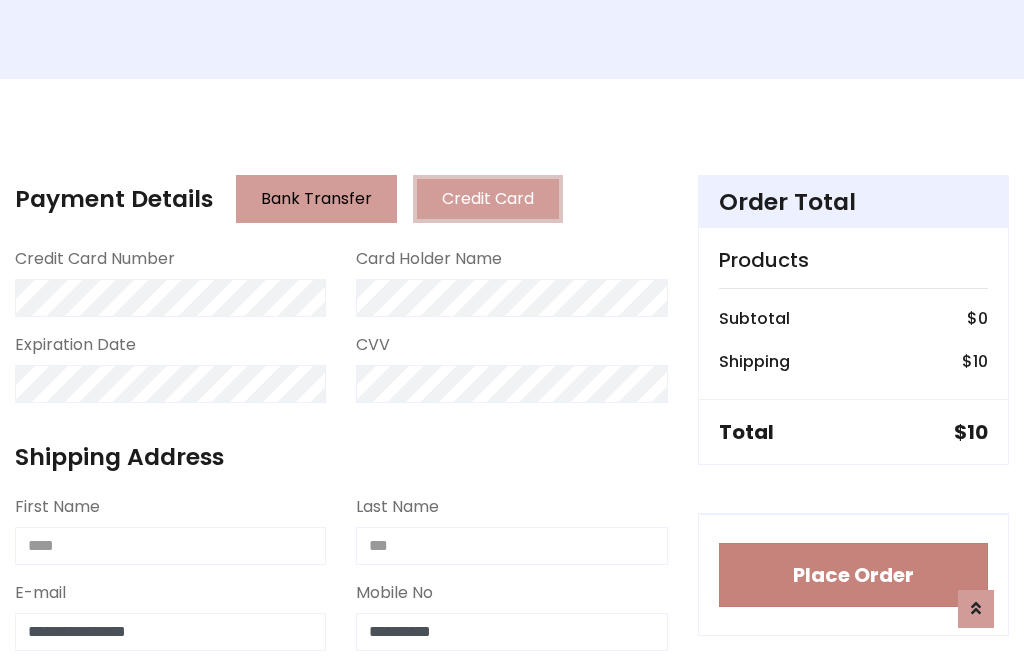 type on "*****" 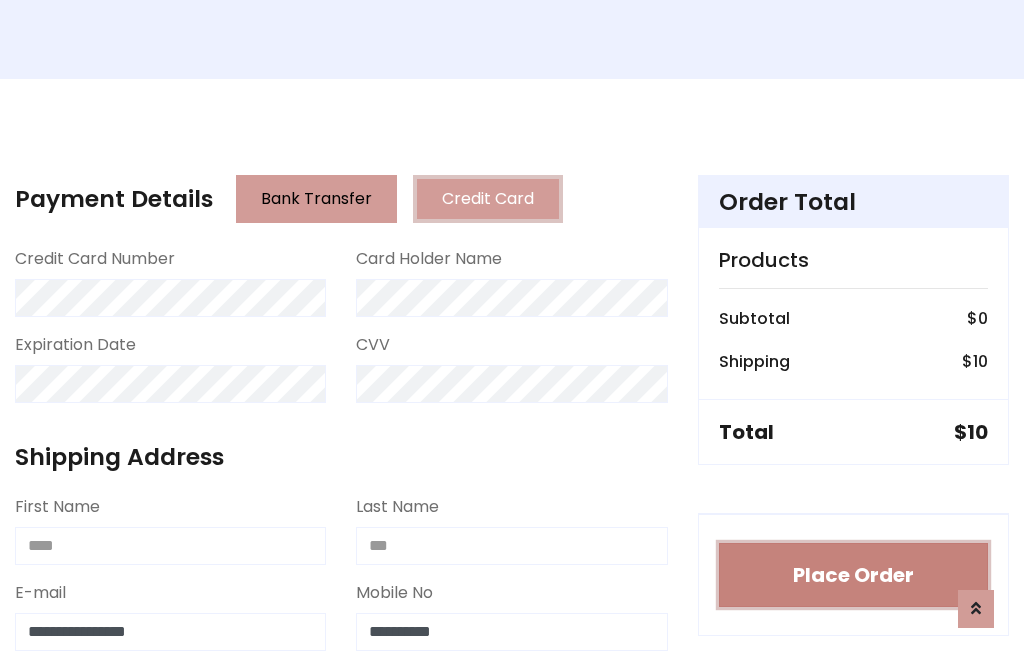 click on "Place Order" at bounding box center (853, 575) 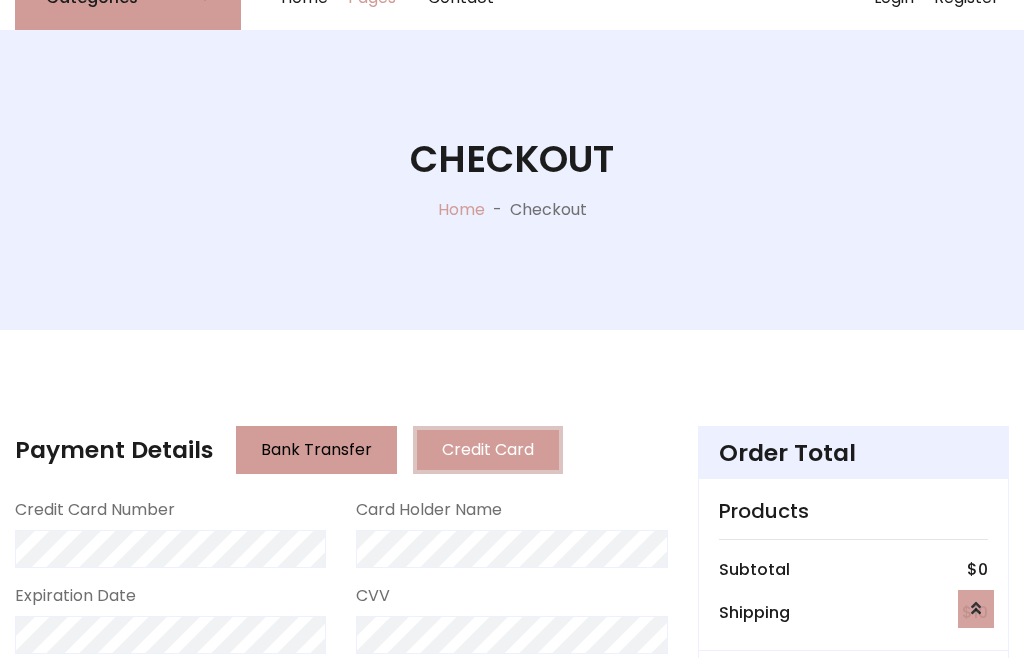 scroll, scrollTop: 0, scrollLeft: 0, axis: both 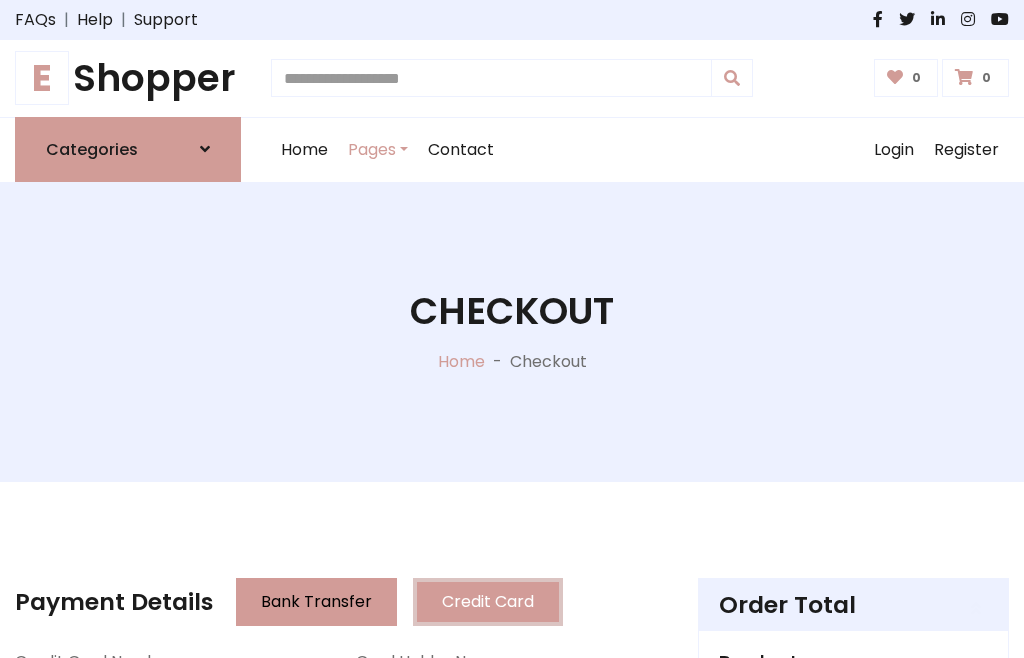 click on "E Shopper" at bounding box center [128, 78] 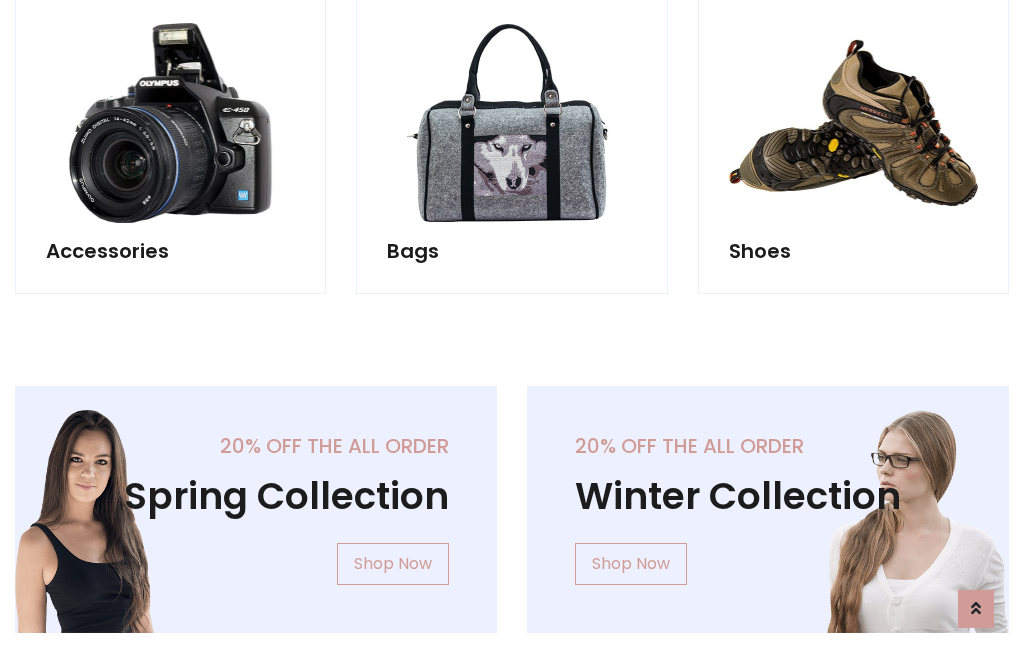 scroll, scrollTop: 770, scrollLeft: 0, axis: vertical 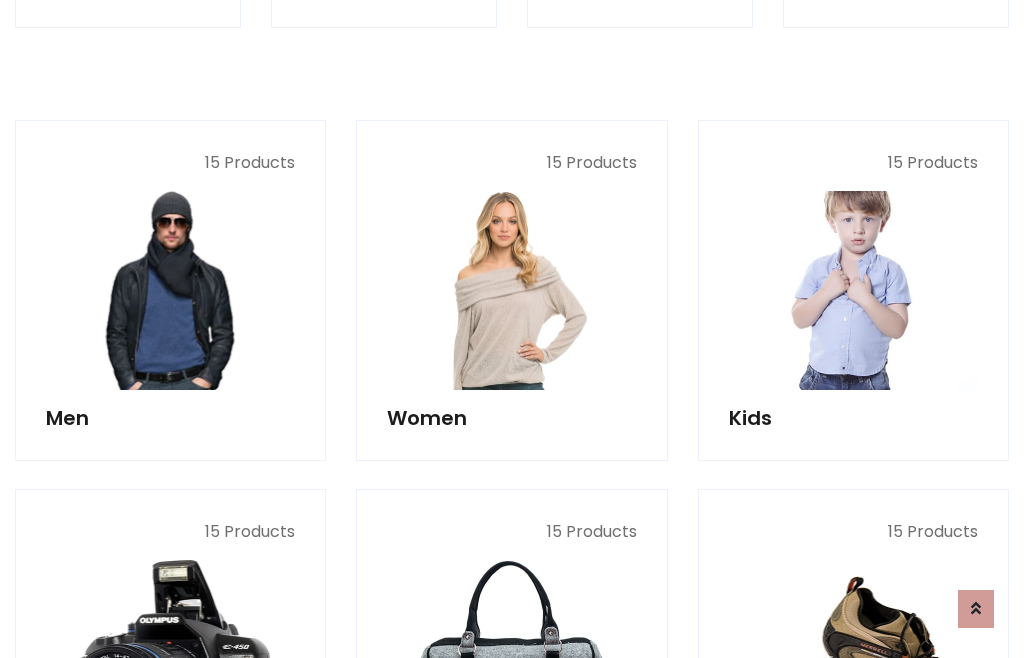 click at bounding box center (853, 290) 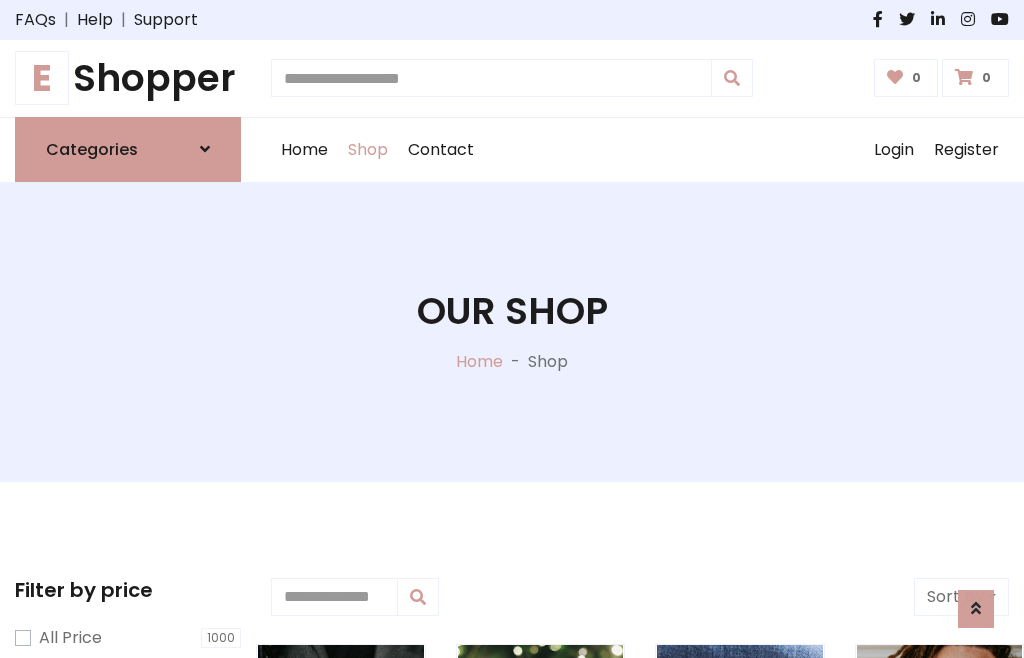 scroll, scrollTop: 549, scrollLeft: 0, axis: vertical 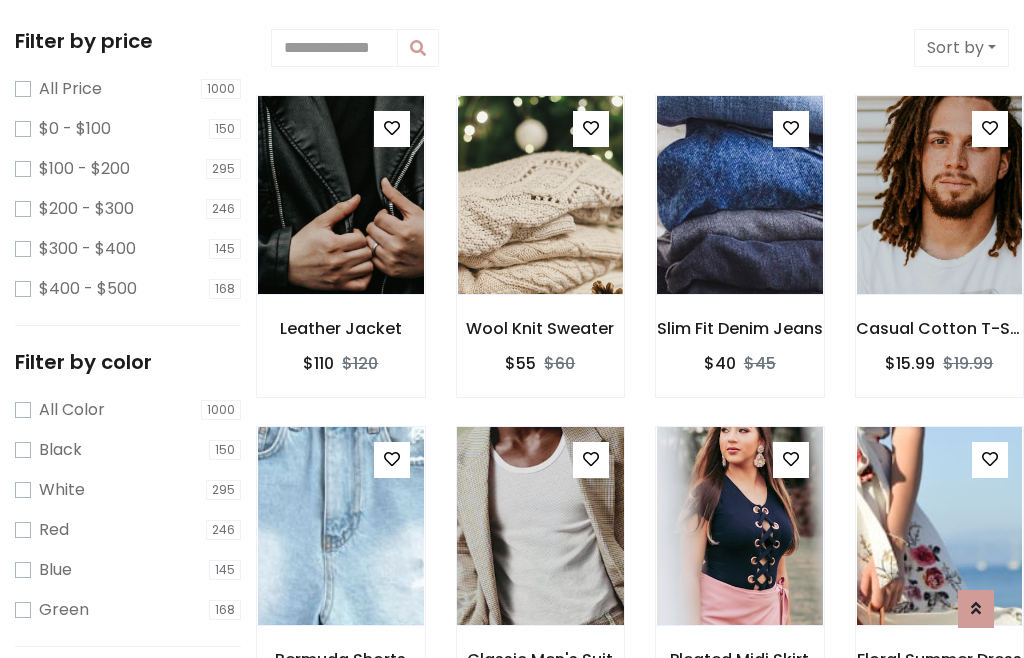 click at bounding box center [591, 459] 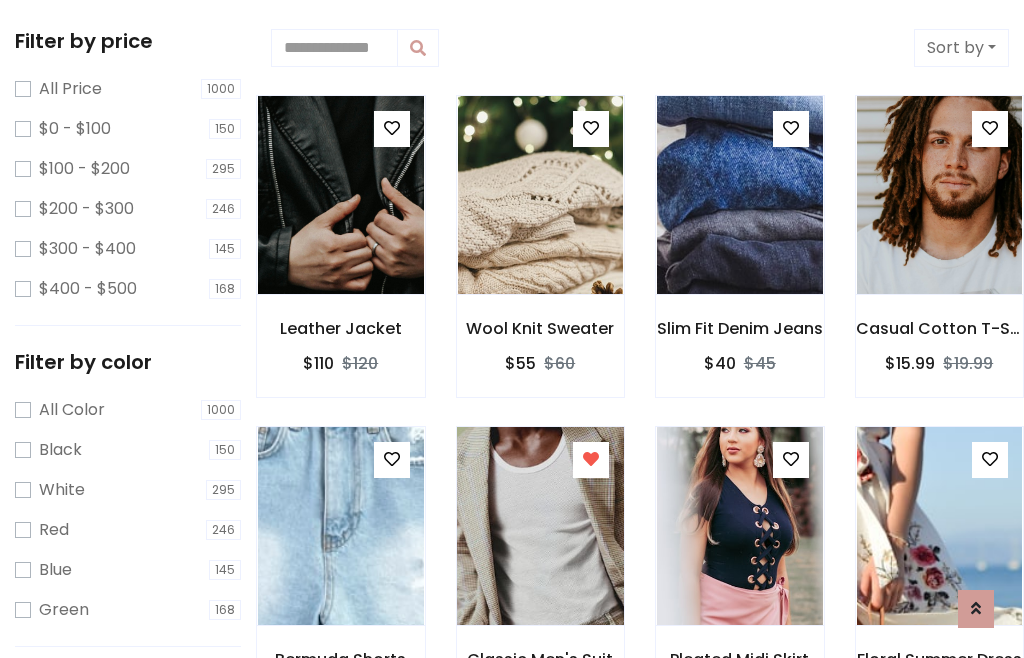 click at bounding box center [540, 526] 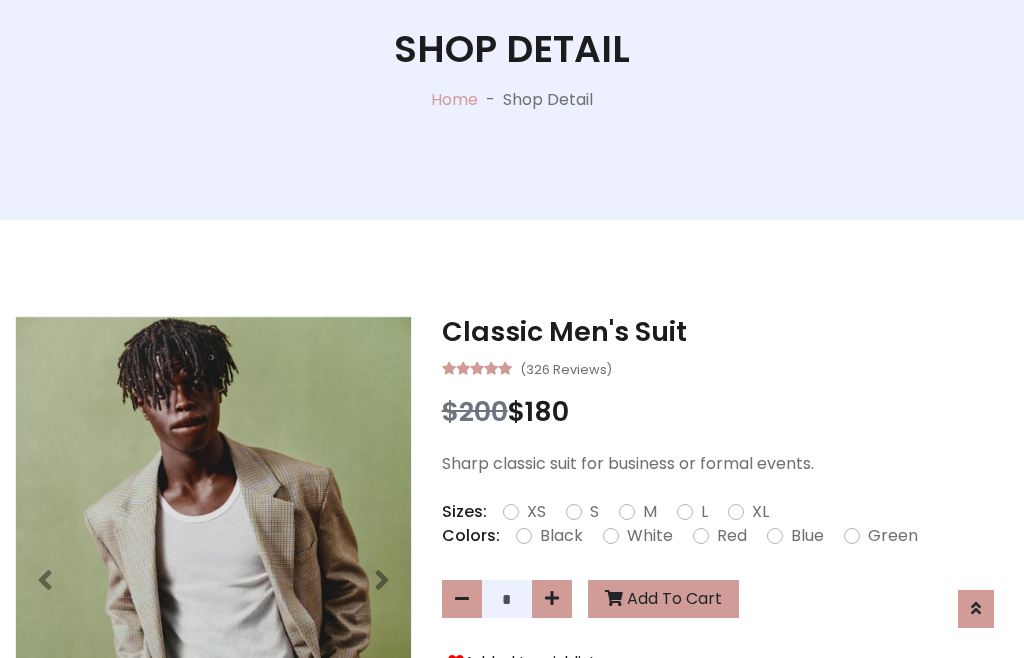 scroll, scrollTop: 262, scrollLeft: 0, axis: vertical 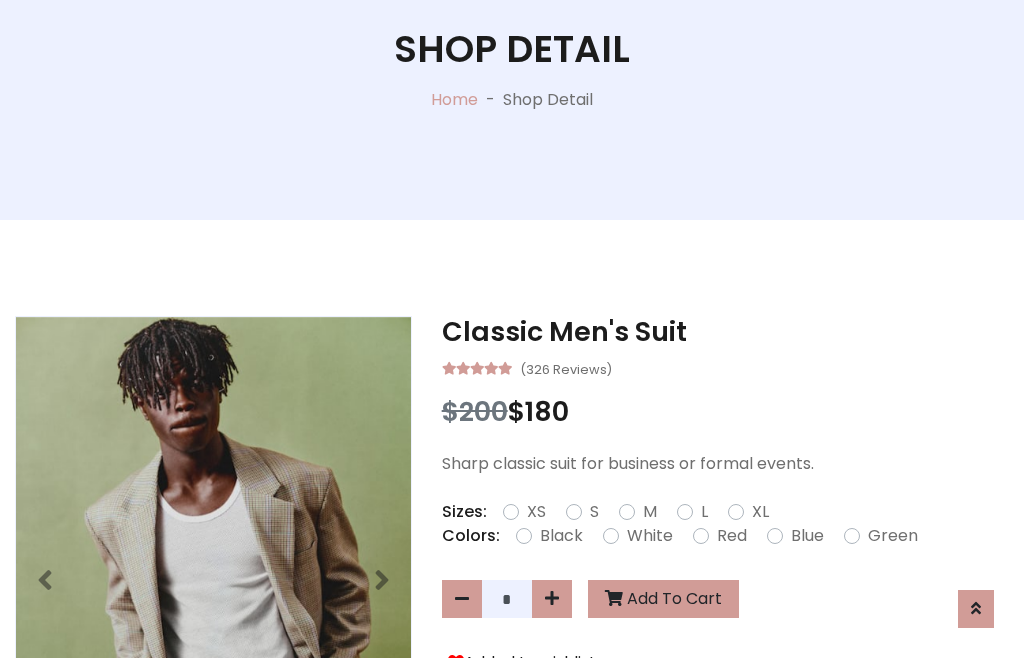 click on "Black" at bounding box center [561, 536] 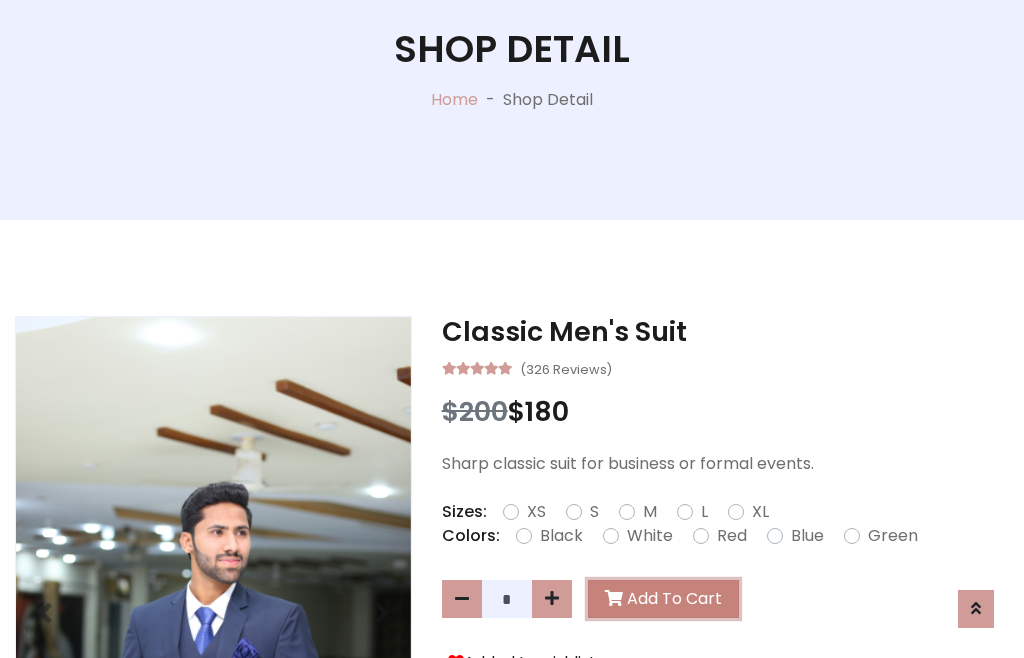 click on "Add To Cart" at bounding box center [663, 599] 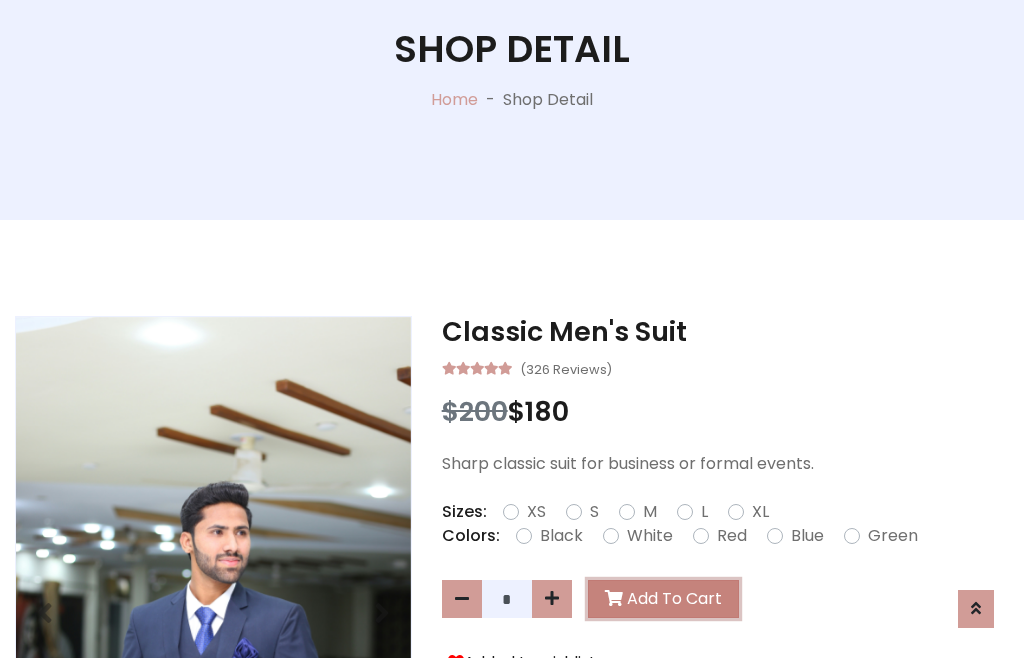 scroll, scrollTop: 0, scrollLeft: 0, axis: both 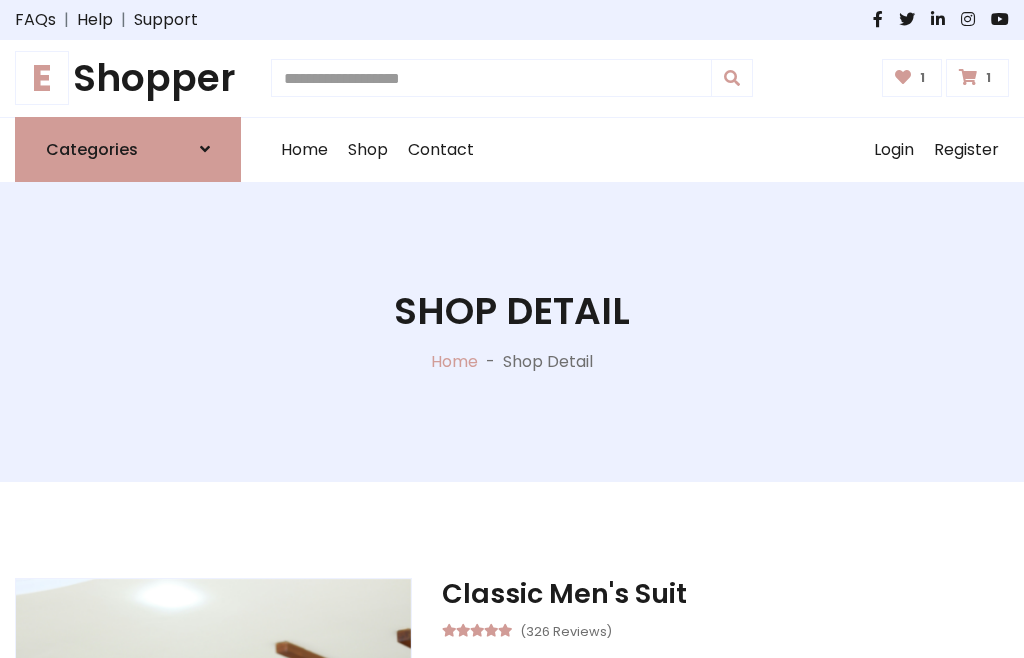 click at bounding box center [968, 77] 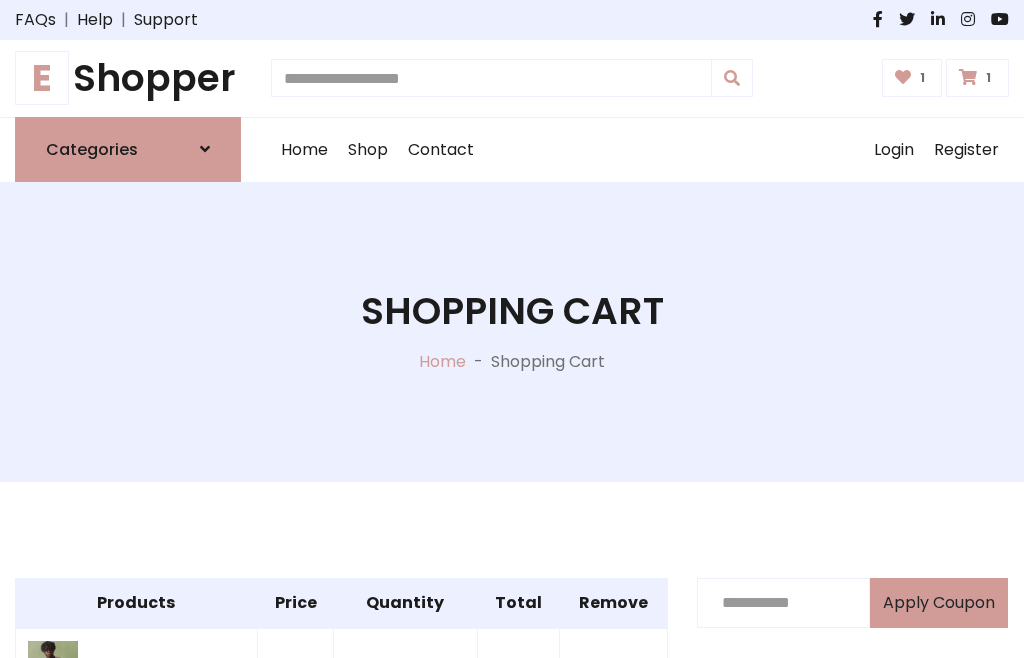 scroll, scrollTop: 570, scrollLeft: 0, axis: vertical 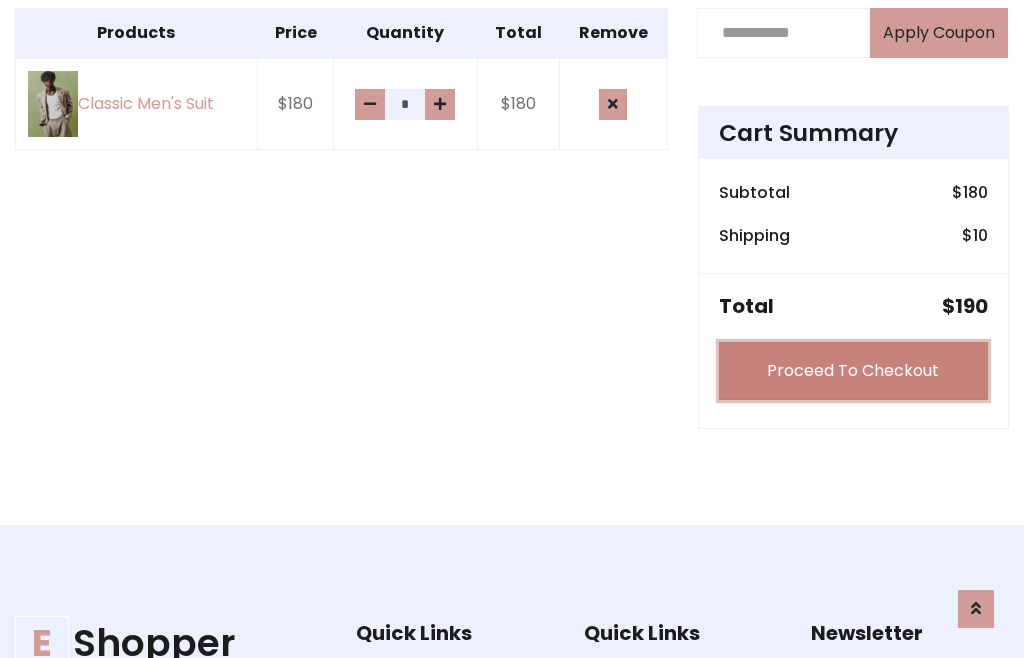 click on "Proceed To Checkout" at bounding box center (853, 371) 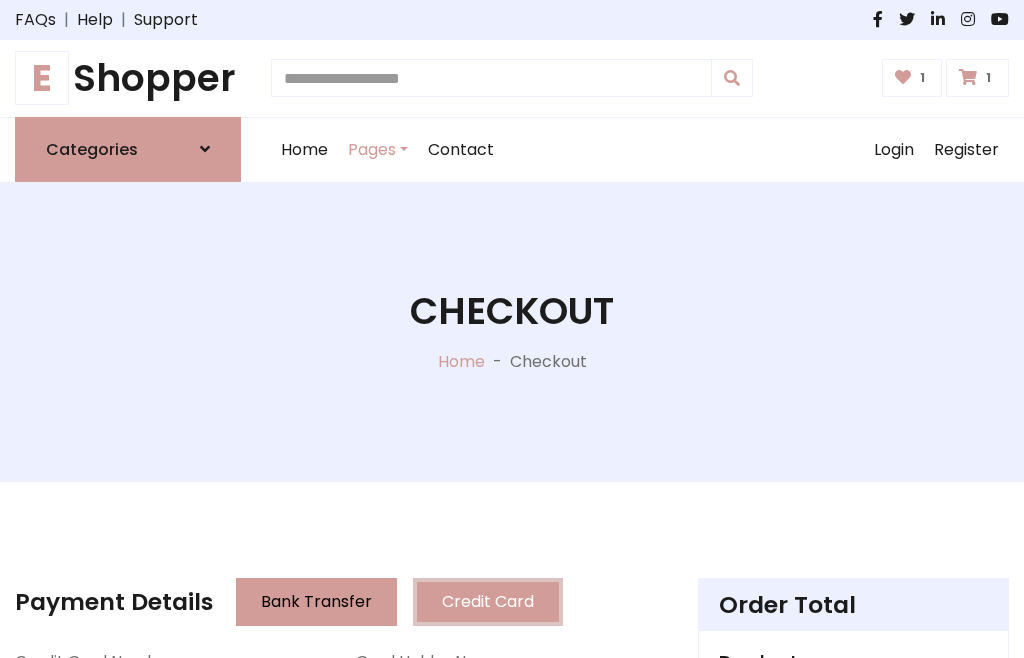 scroll, scrollTop: 201, scrollLeft: 0, axis: vertical 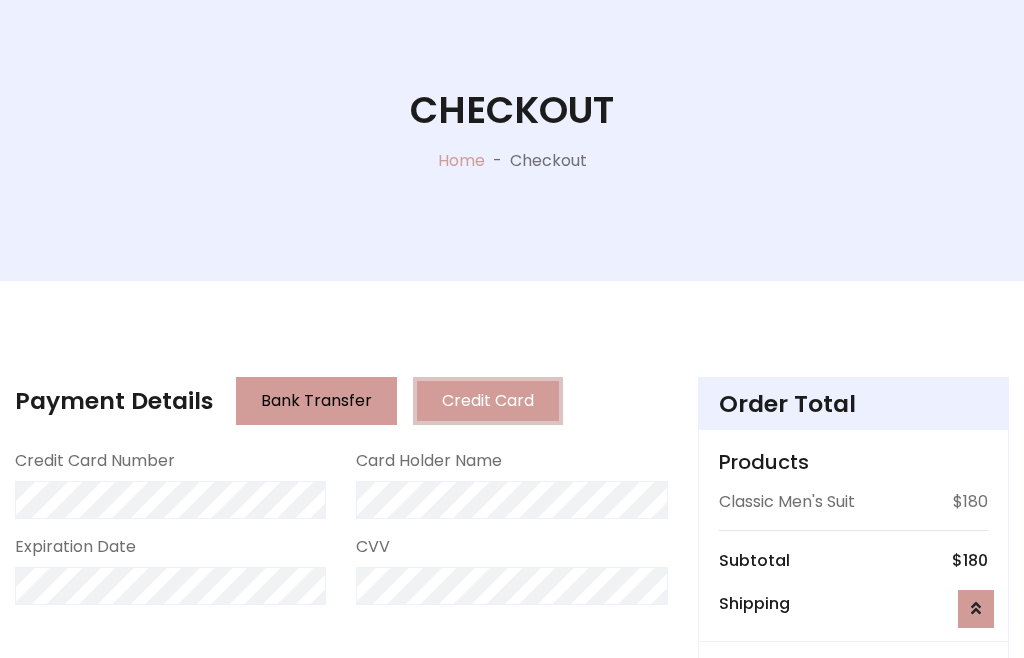 click on "Go to shipping" at bounding box center [853, 817] 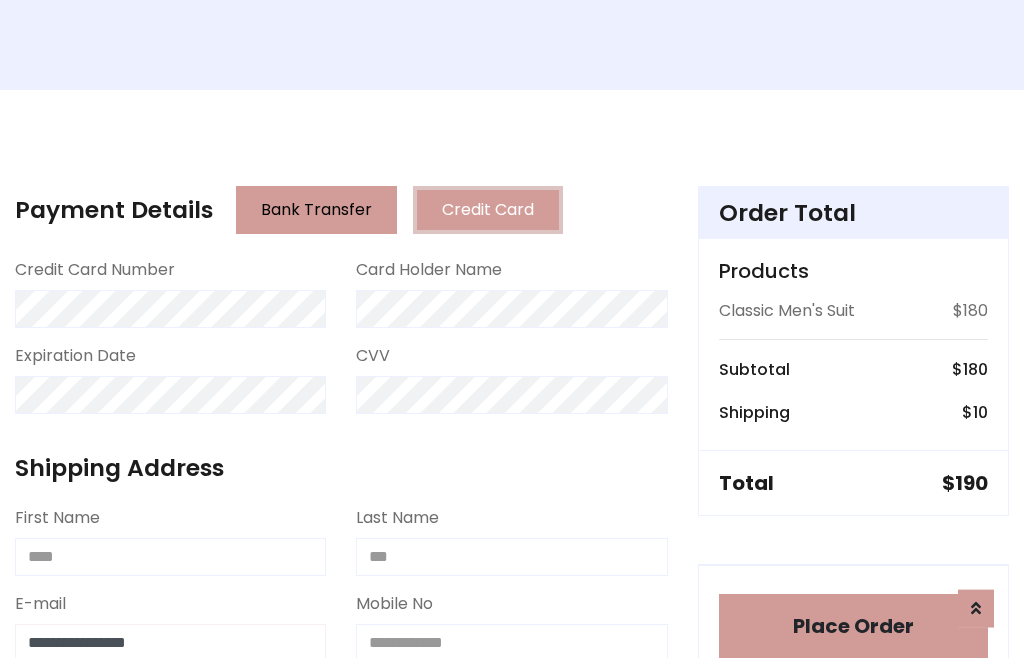 type on "**********" 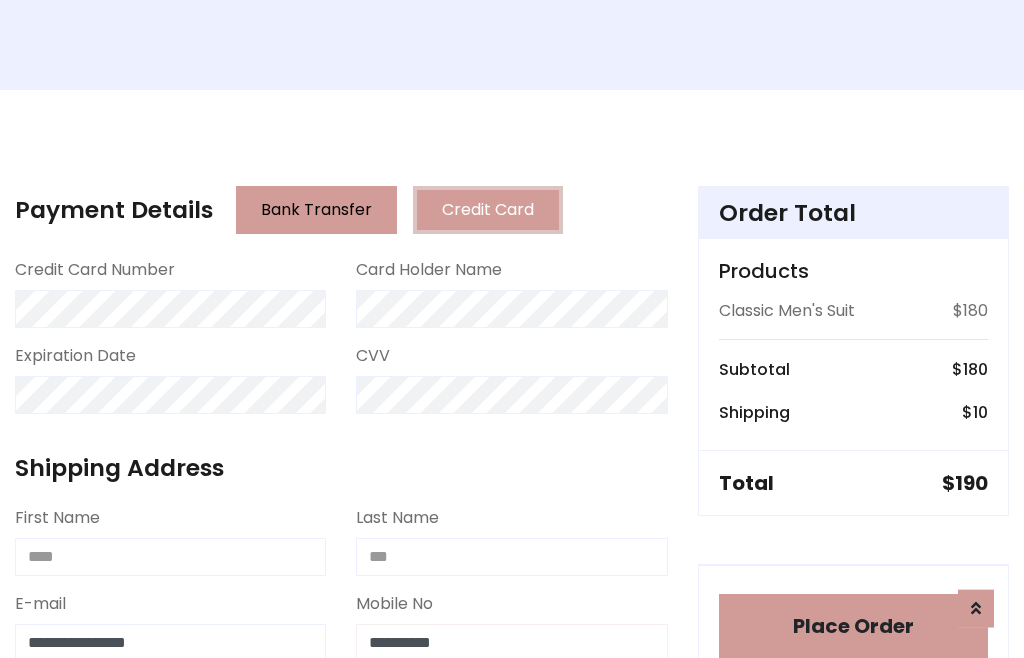 scroll, scrollTop: 573, scrollLeft: 0, axis: vertical 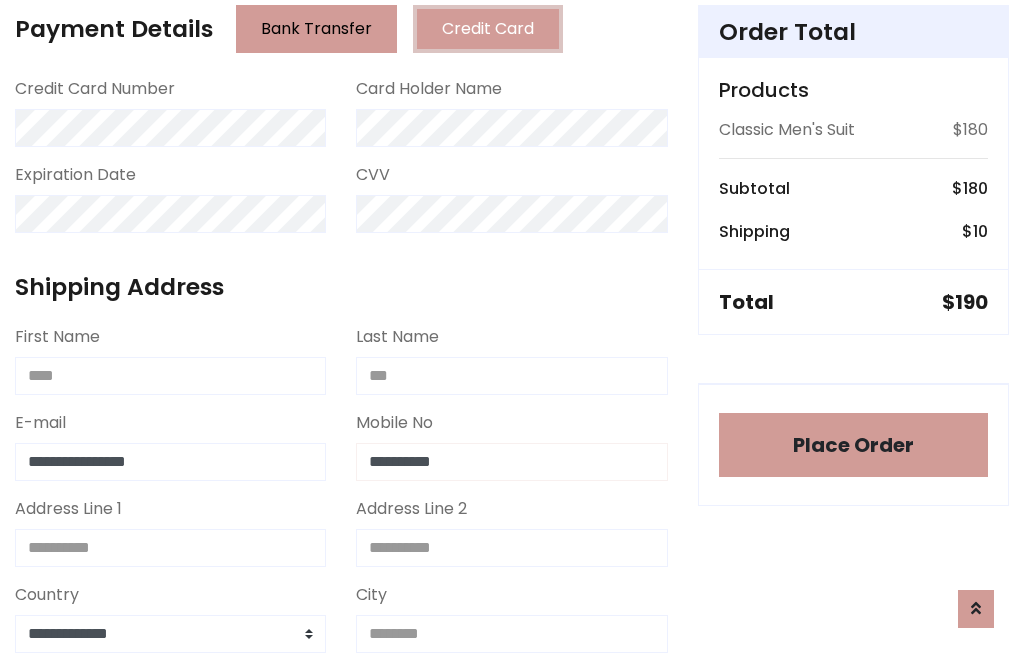 type on "**********" 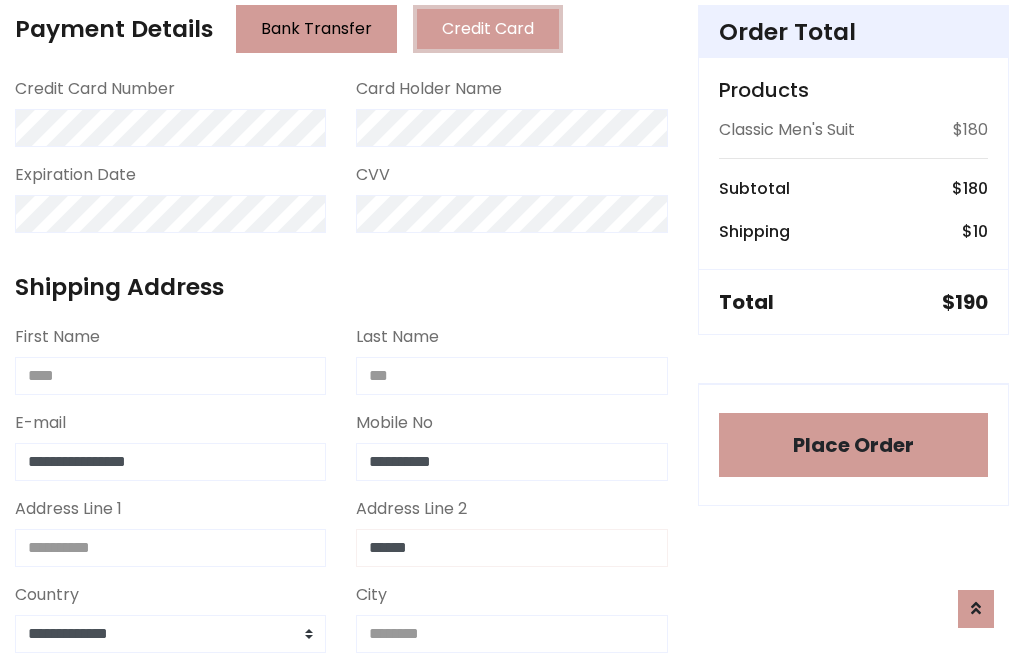 type on "******" 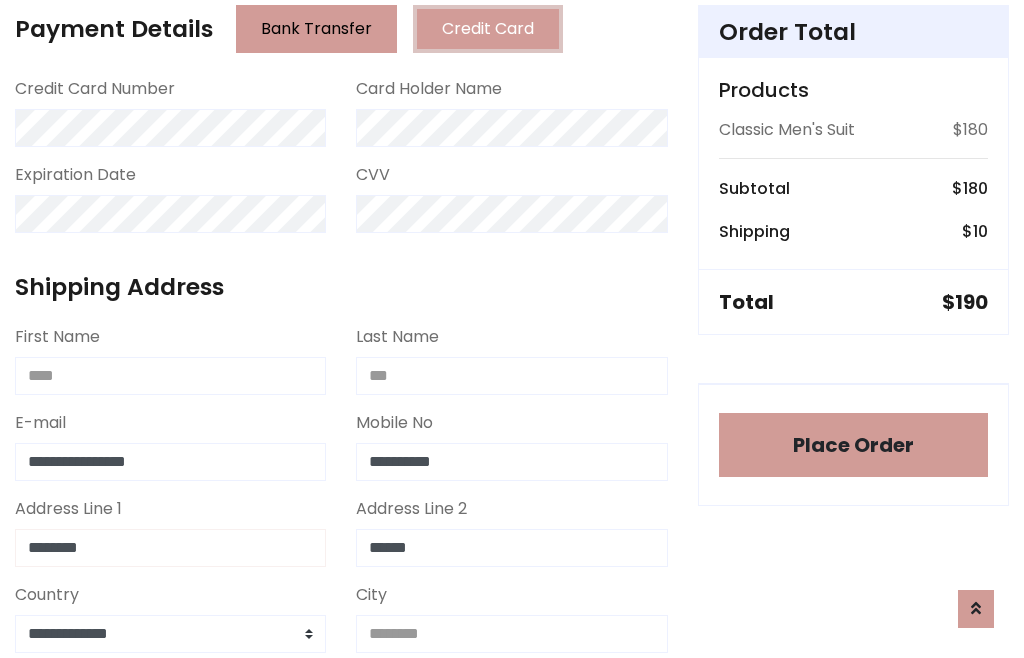 type on "********" 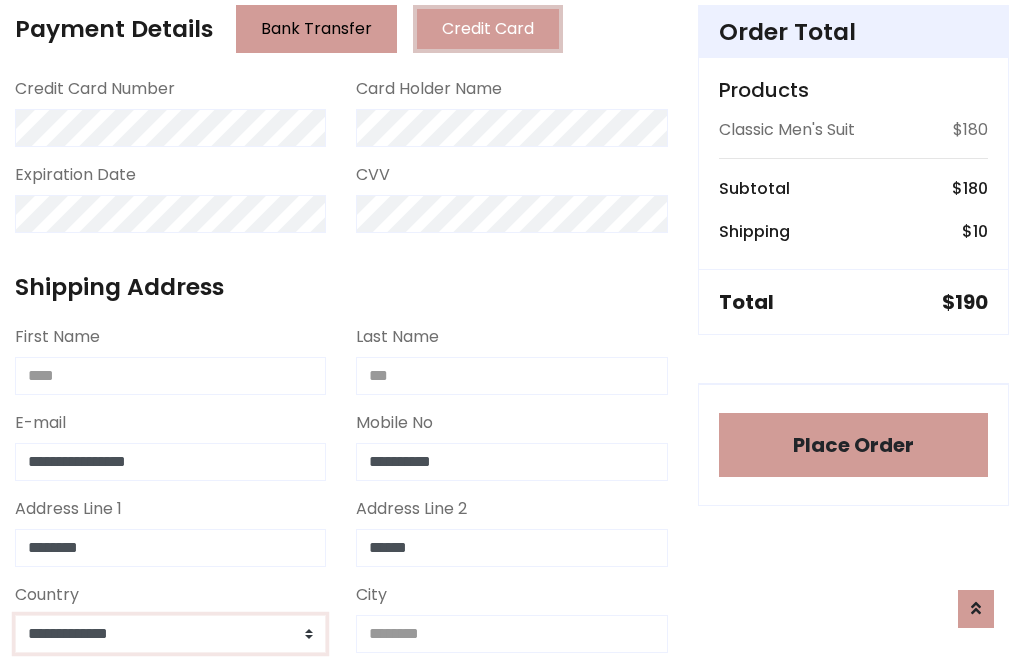 select on "*******" 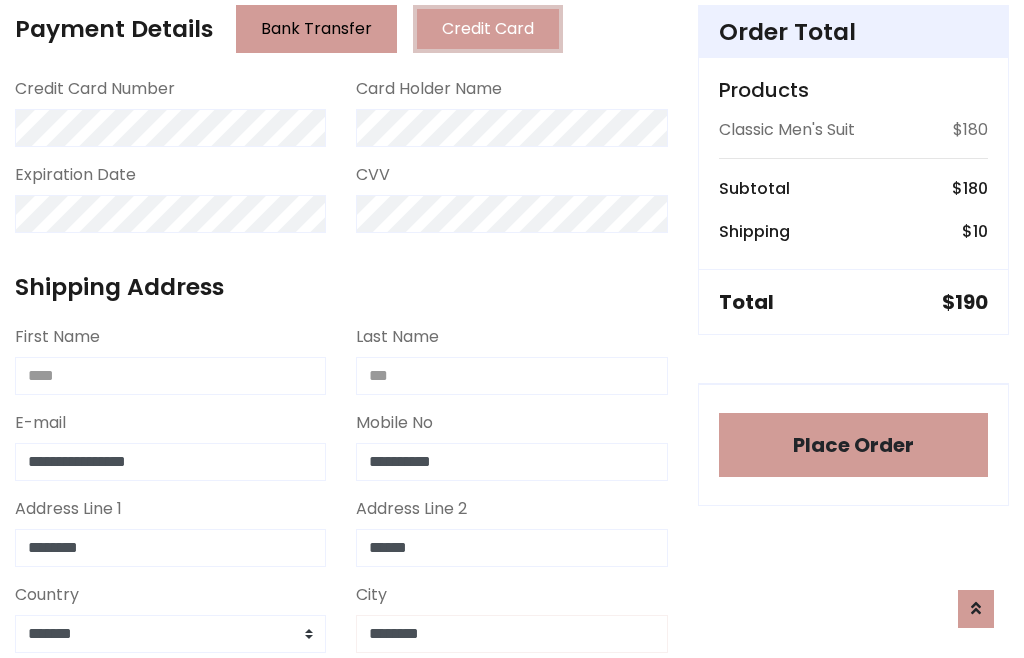 type on "********" 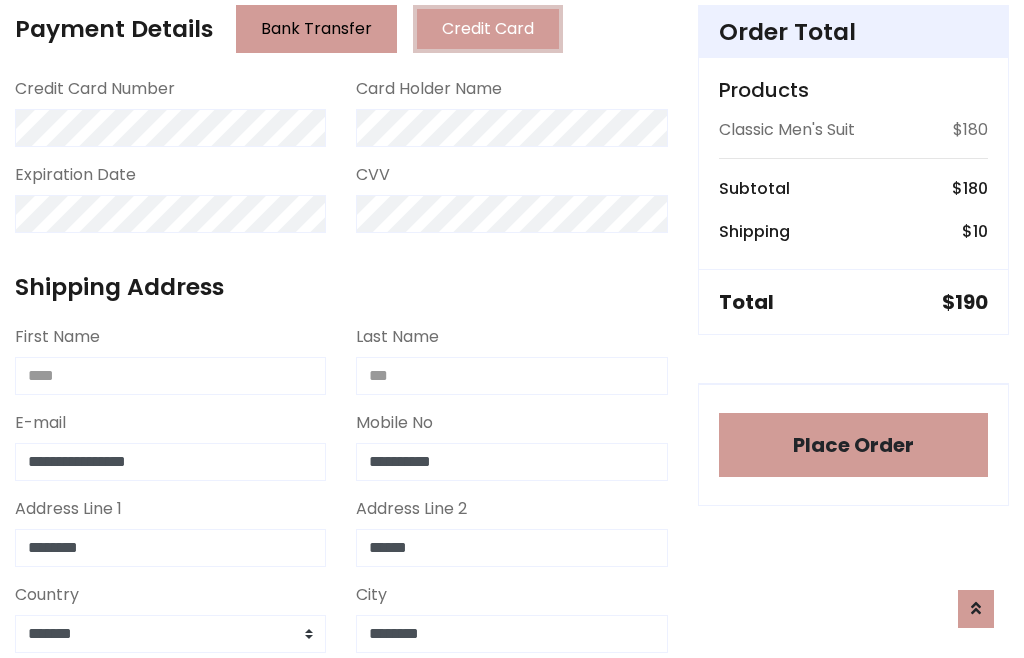 scroll, scrollTop: 654, scrollLeft: 0, axis: vertical 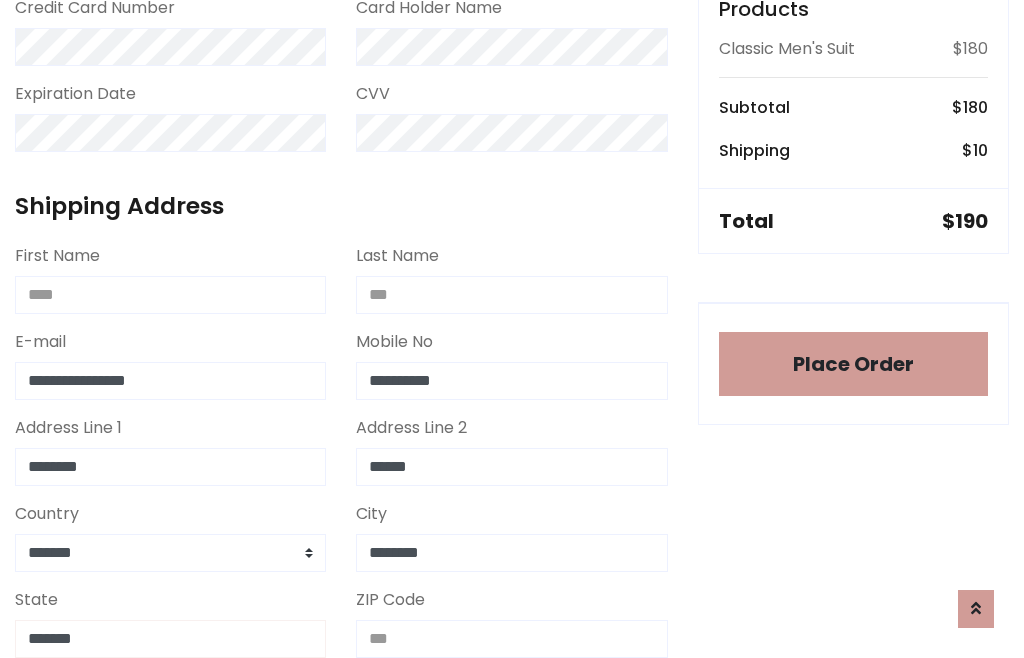 type on "*******" 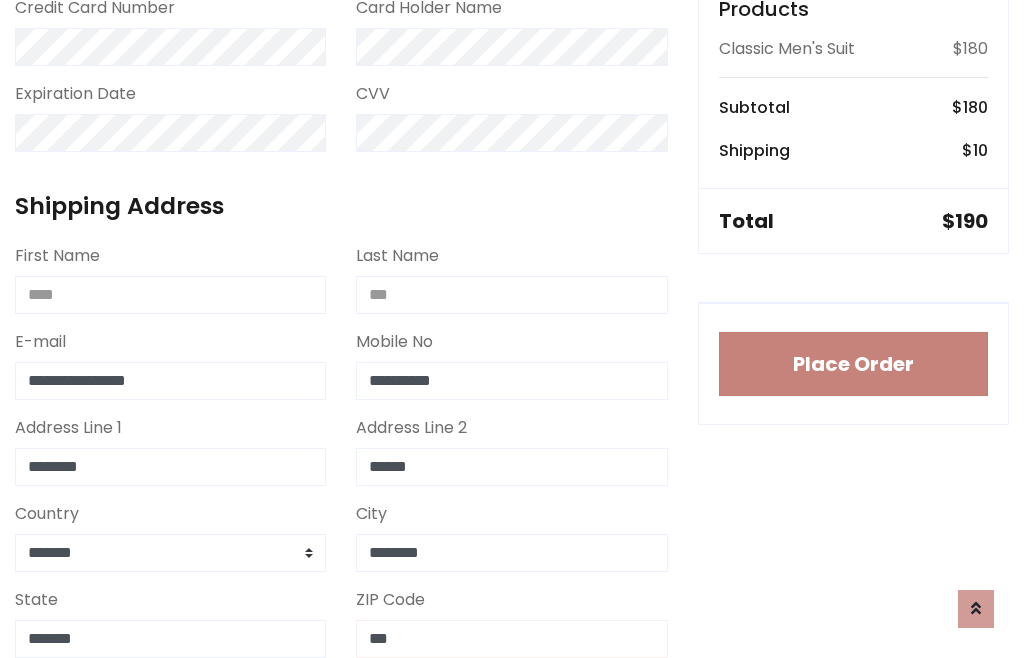 type on "***" 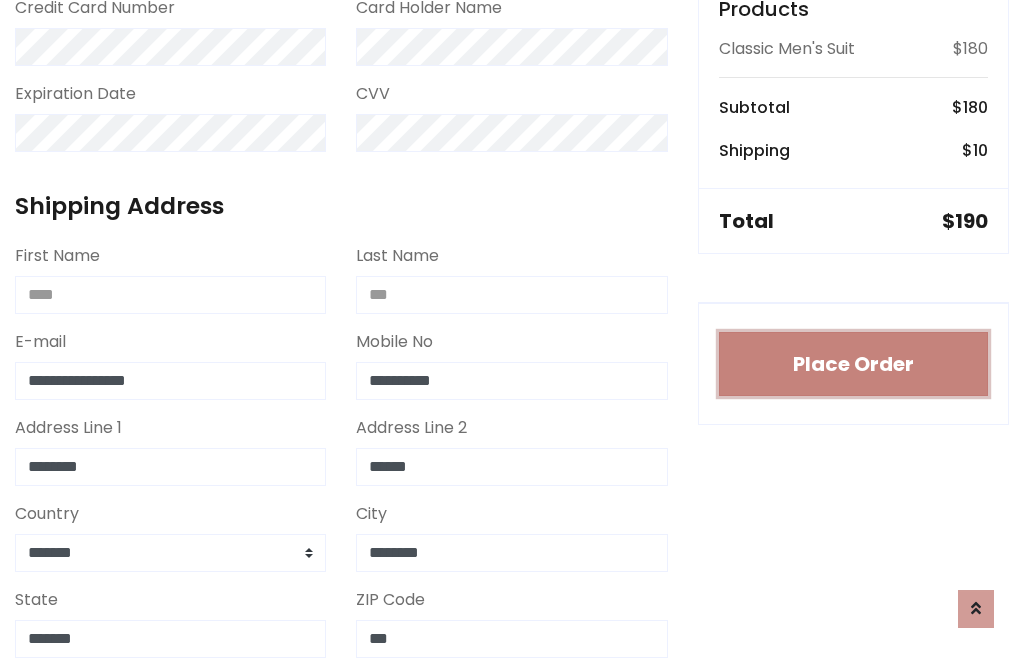 click on "Place Order" at bounding box center [853, 364] 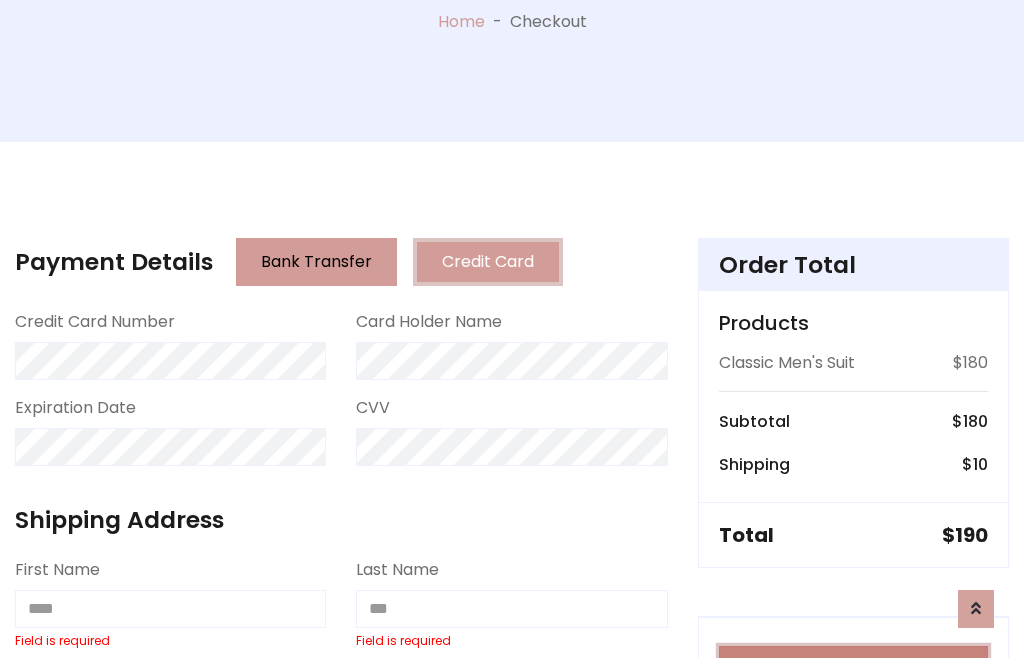 scroll, scrollTop: 0, scrollLeft: 0, axis: both 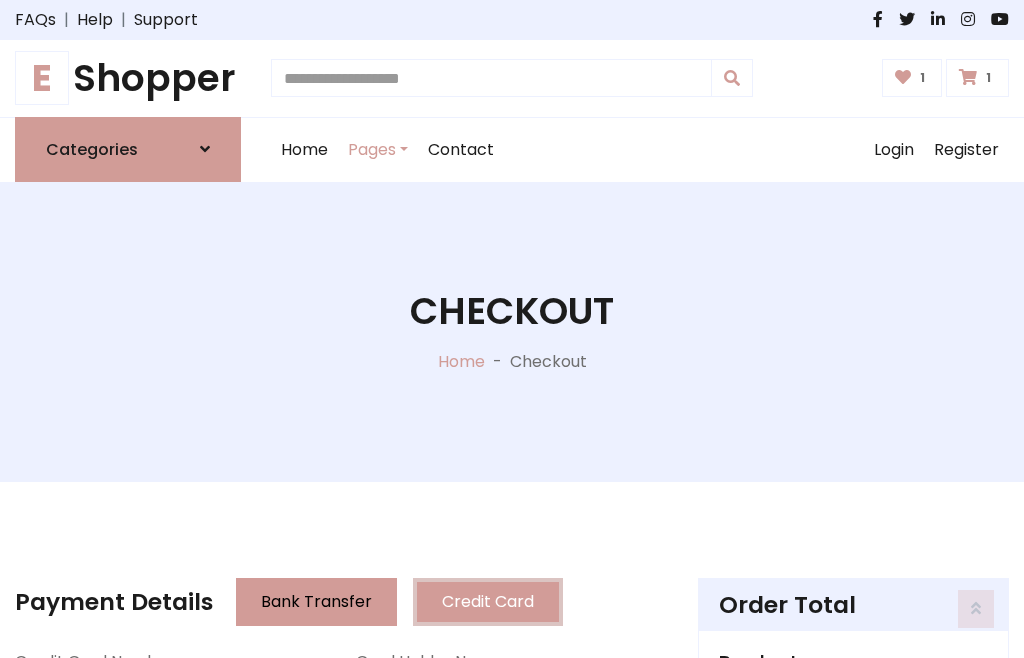 click on "E" at bounding box center (42, 78) 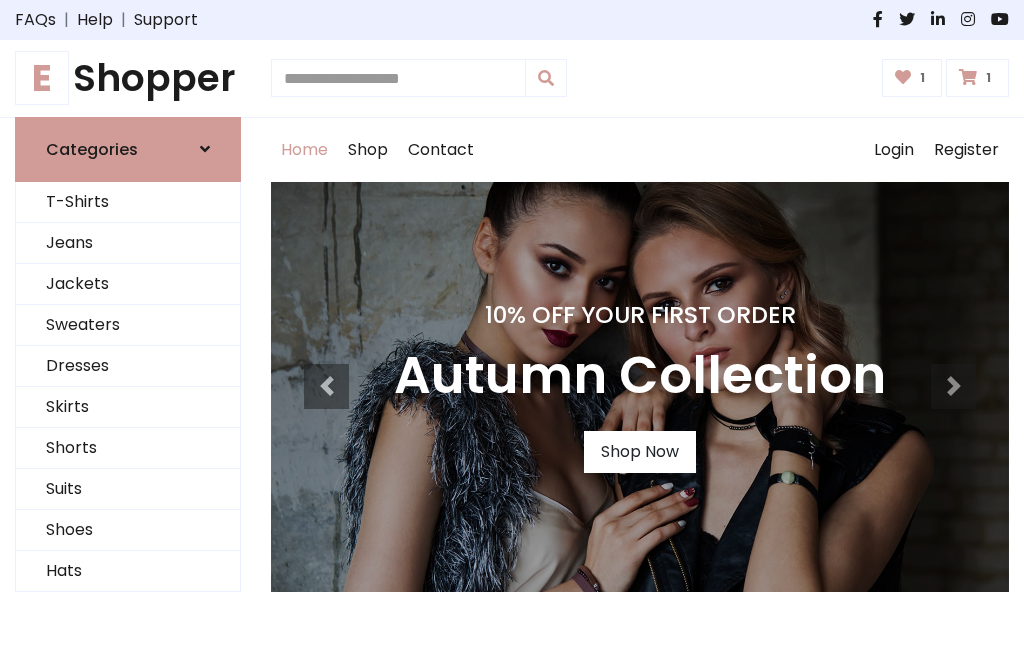scroll, scrollTop: 0, scrollLeft: 0, axis: both 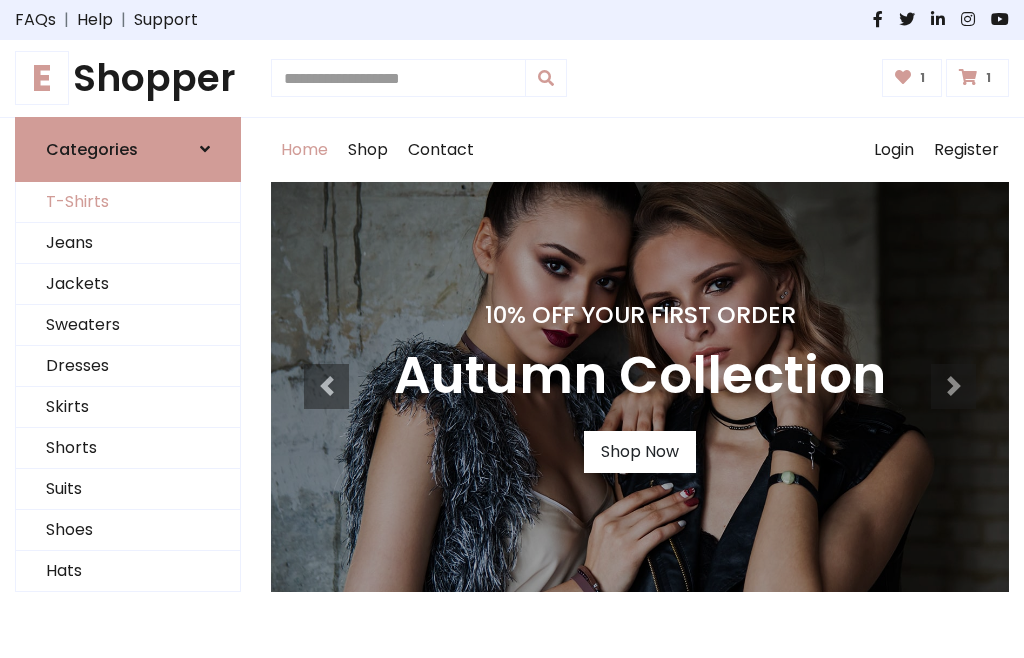 click on "T-Shirts" at bounding box center [128, 202] 